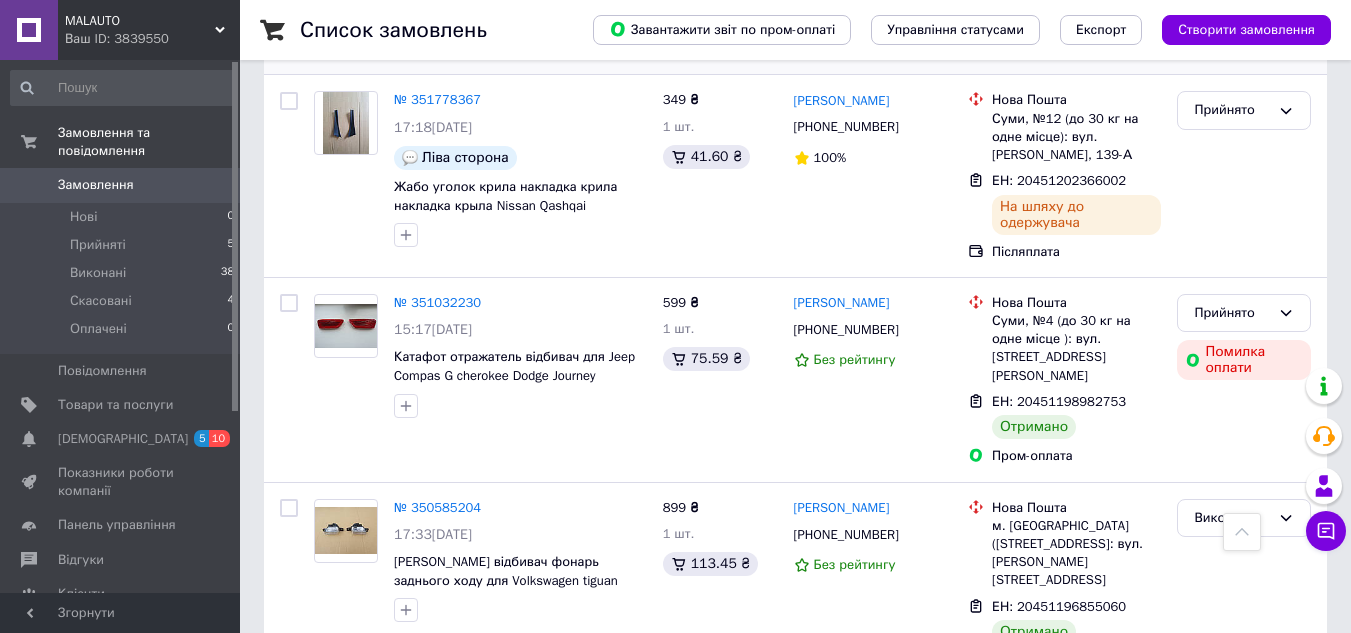 scroll, scrollTop: 600, scrollLeft: 0, axis: vertical 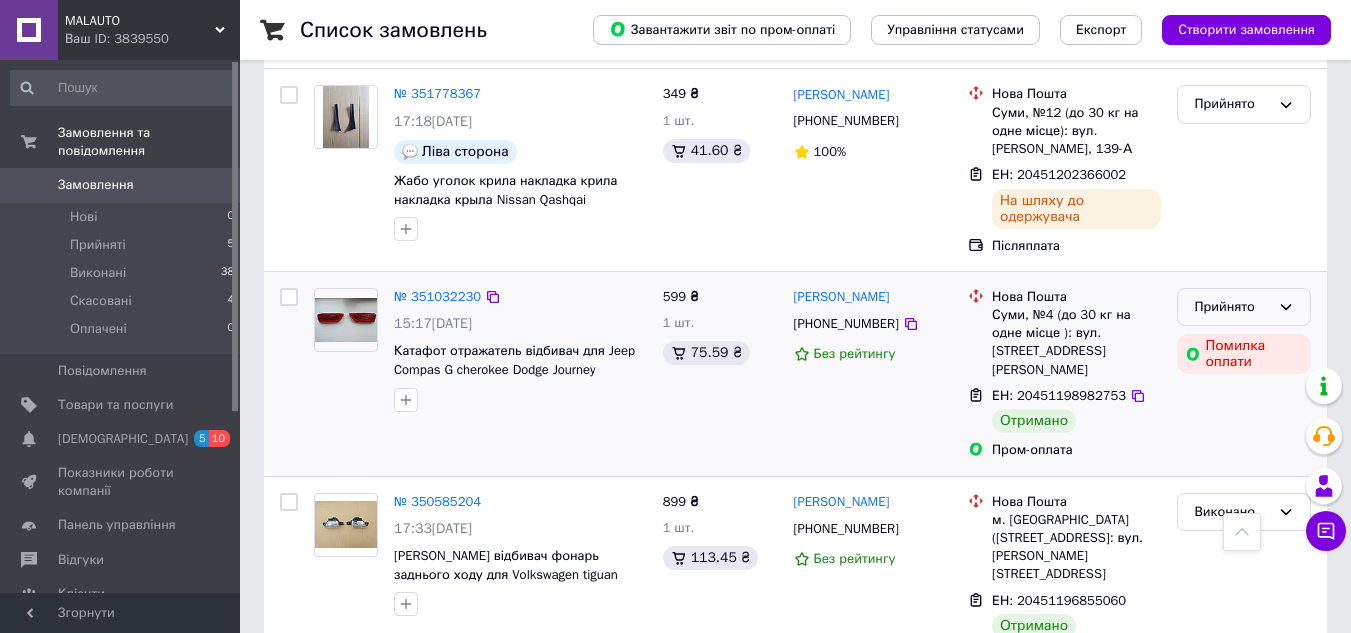 click 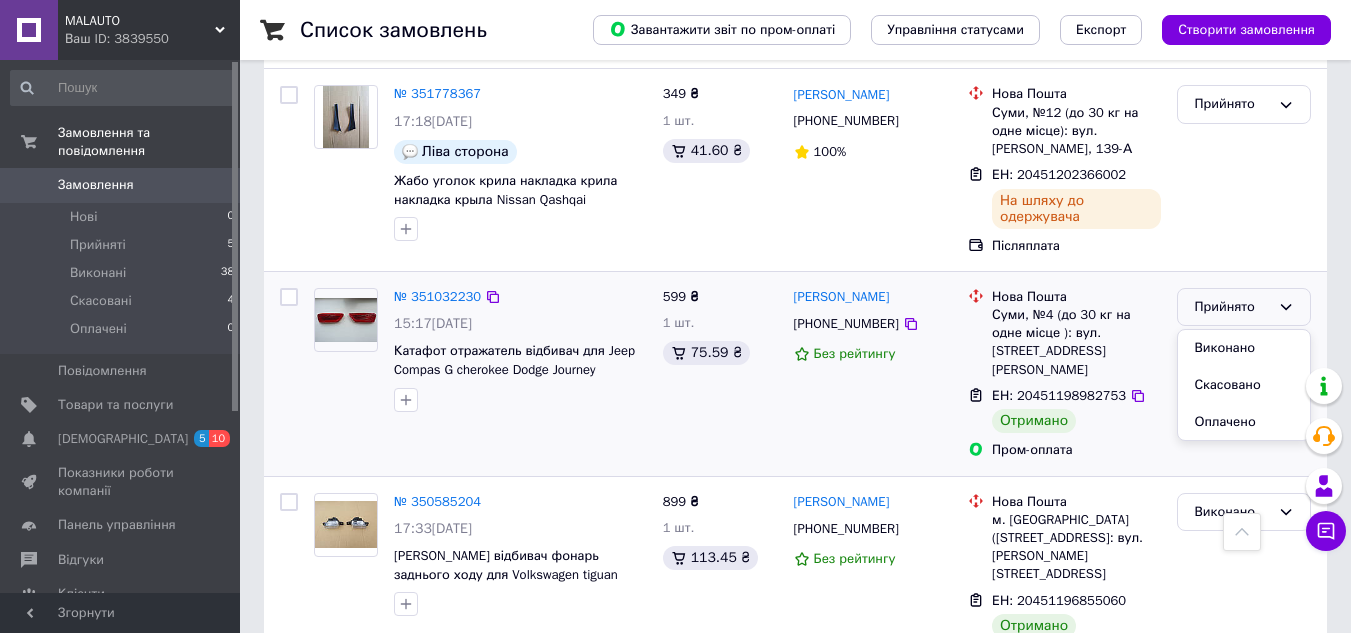 click on "[PERSON_NAME] [PHONE_NUMBER] Без рейтингу" at bounding box center [873, 374] 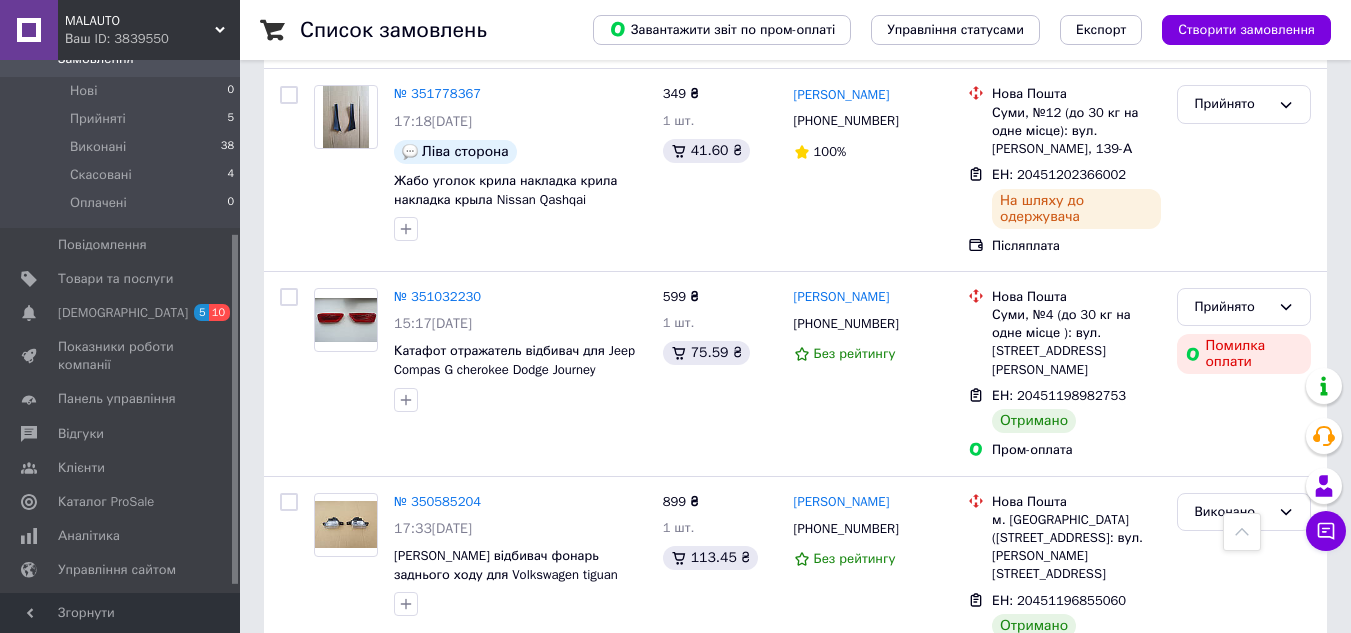 scroll, scrollTop: 276, scrollLeft: 0, axis: vertical 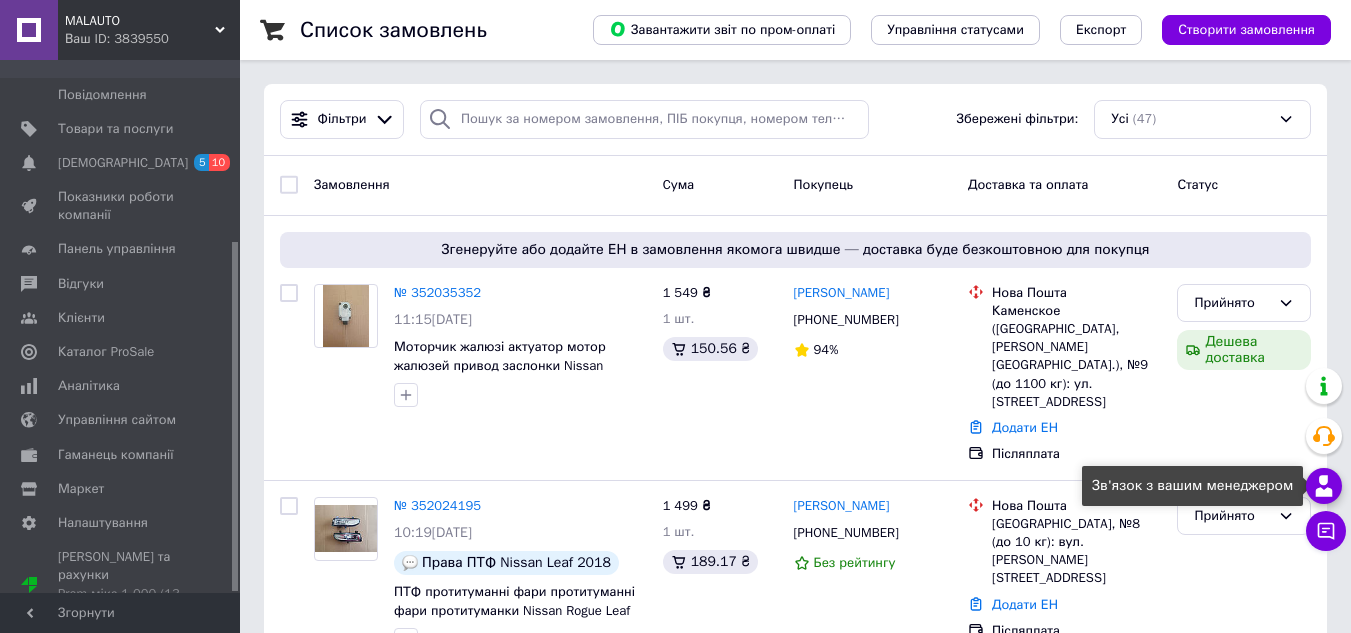 click 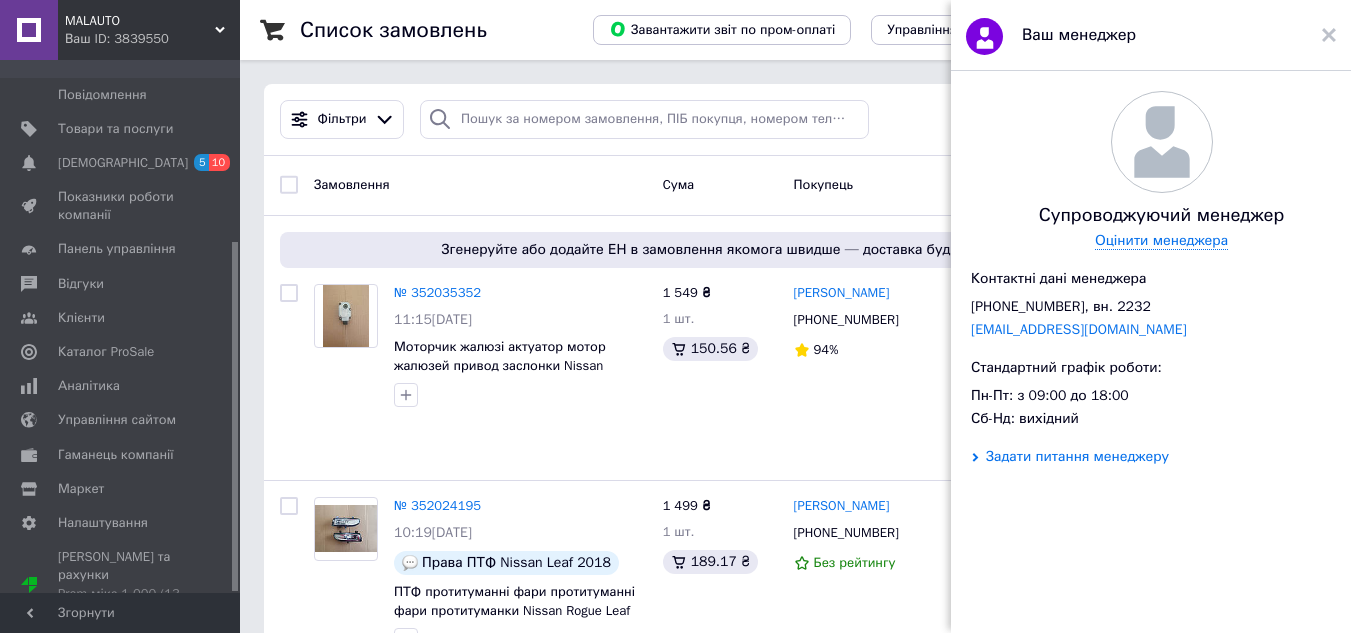 click on "Задати питання менеджеру" at bounding box center [1077, 457] 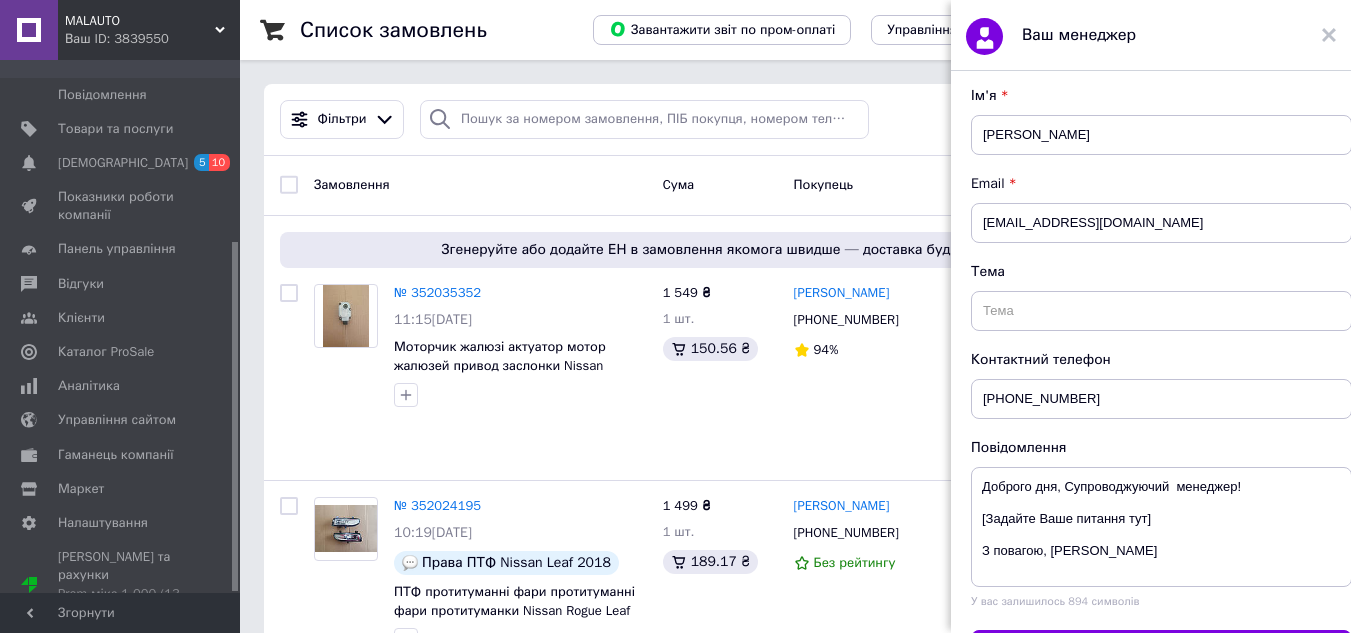 scroll, scrollTop: 500, scrollLeft: 0, axis: vertical 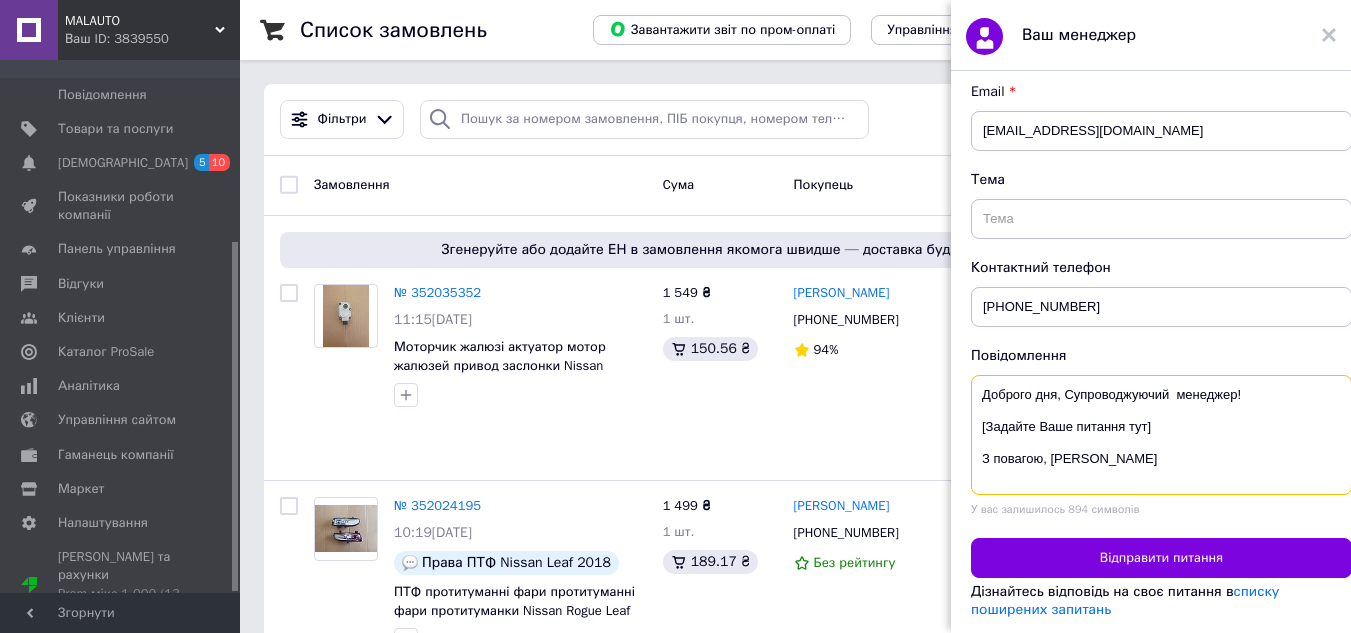 click on "Доброго дня, Супроводжуючий  менеджер!
[Задайте Ваше питання тут]
З повагою, [PERSON_NAME]" at bounding box center (1161, 435) 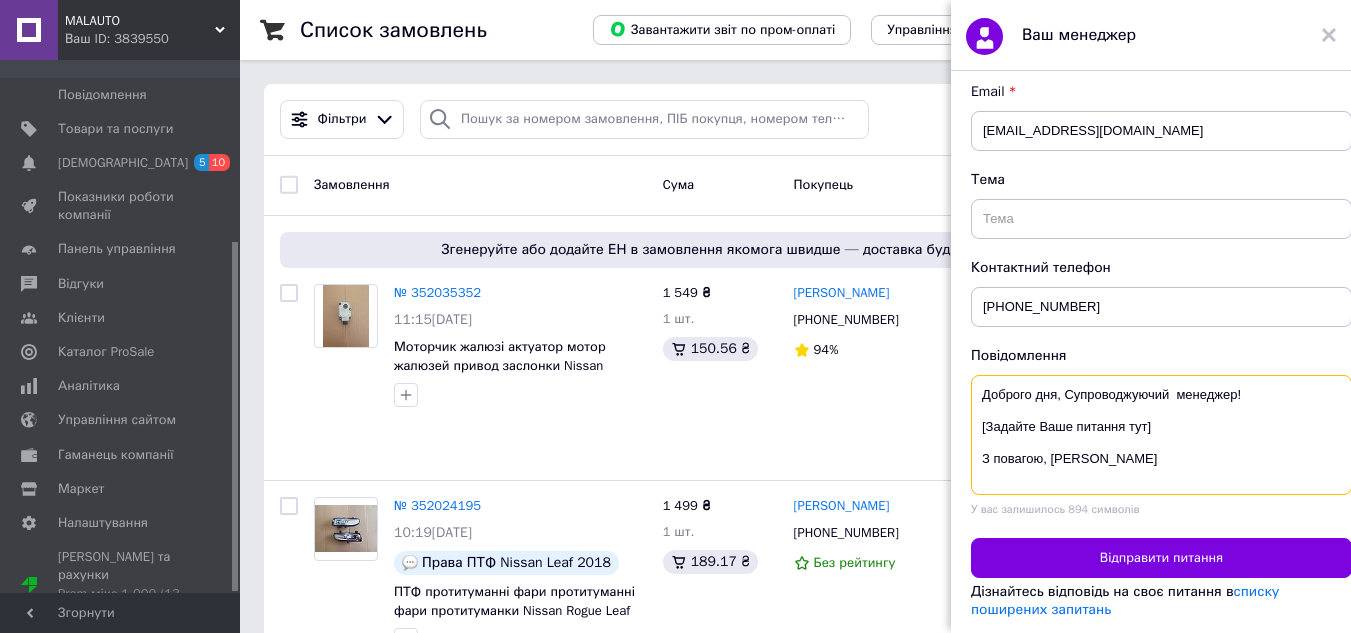click on "Доброго дня, Супроводжуючий  менеджер!
[Задайте Ваше питання тут]
З повагою, [PERSON_NAME]" at bounding box center (1161, 435) 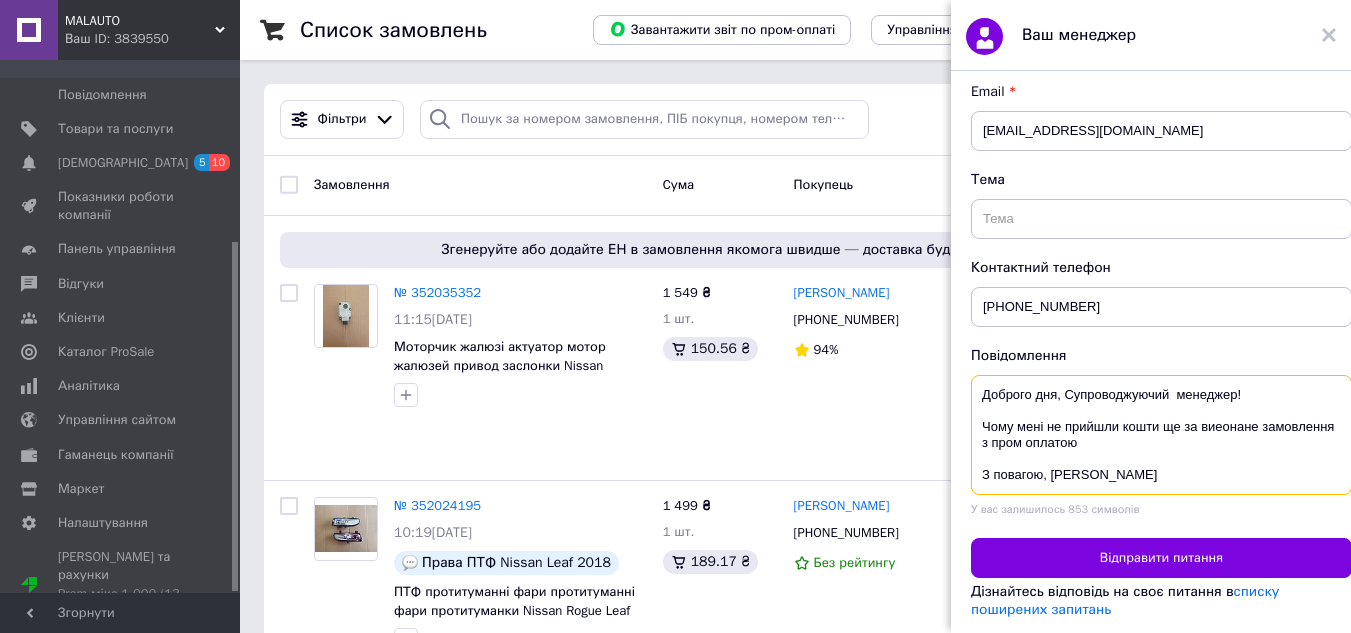 type on "Доброго дня, Супроводжуючий  менеджер!
Чому мені не прийшли кошти ще за виеонане замовлення з пром оплатою
З повагою, [PERSON_NAME]" 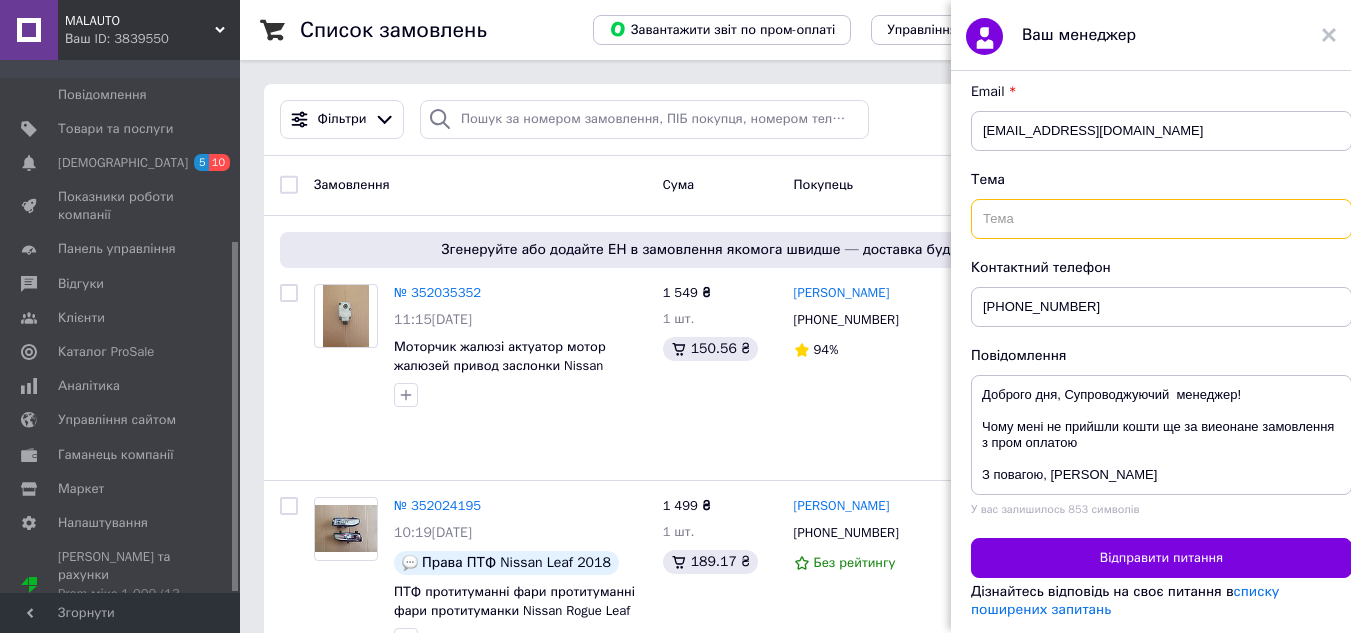 click at bounding box center [1161, 219] 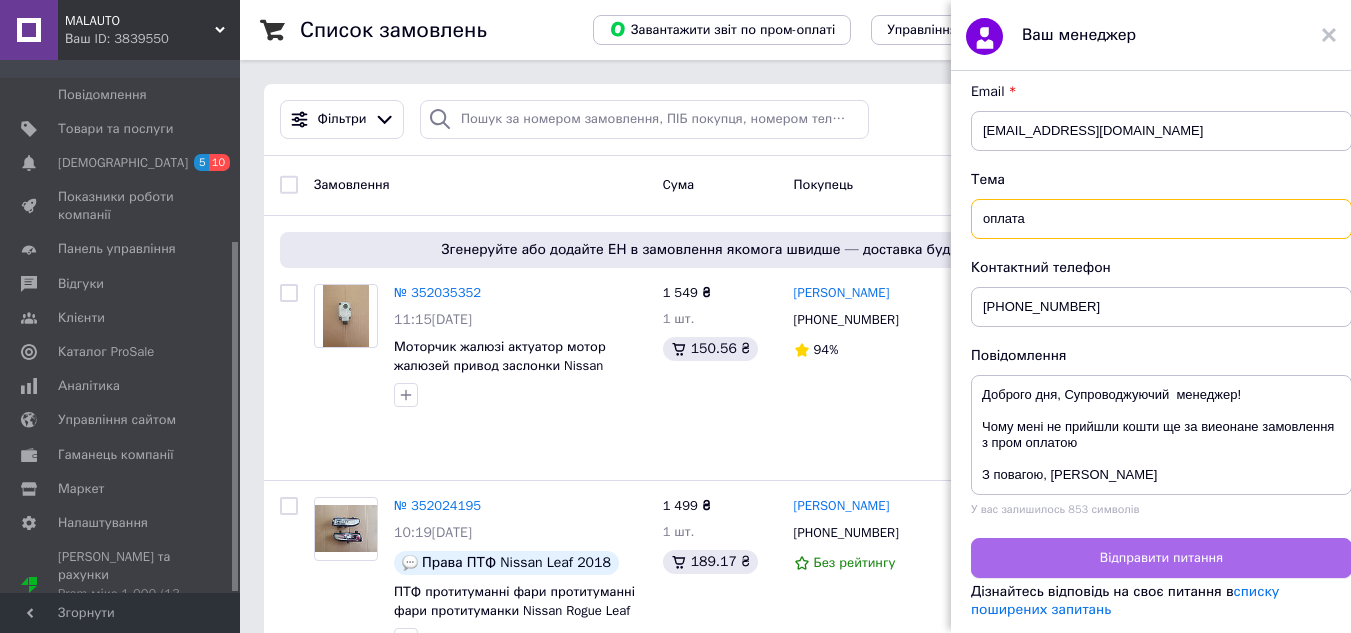 type on "оплата" 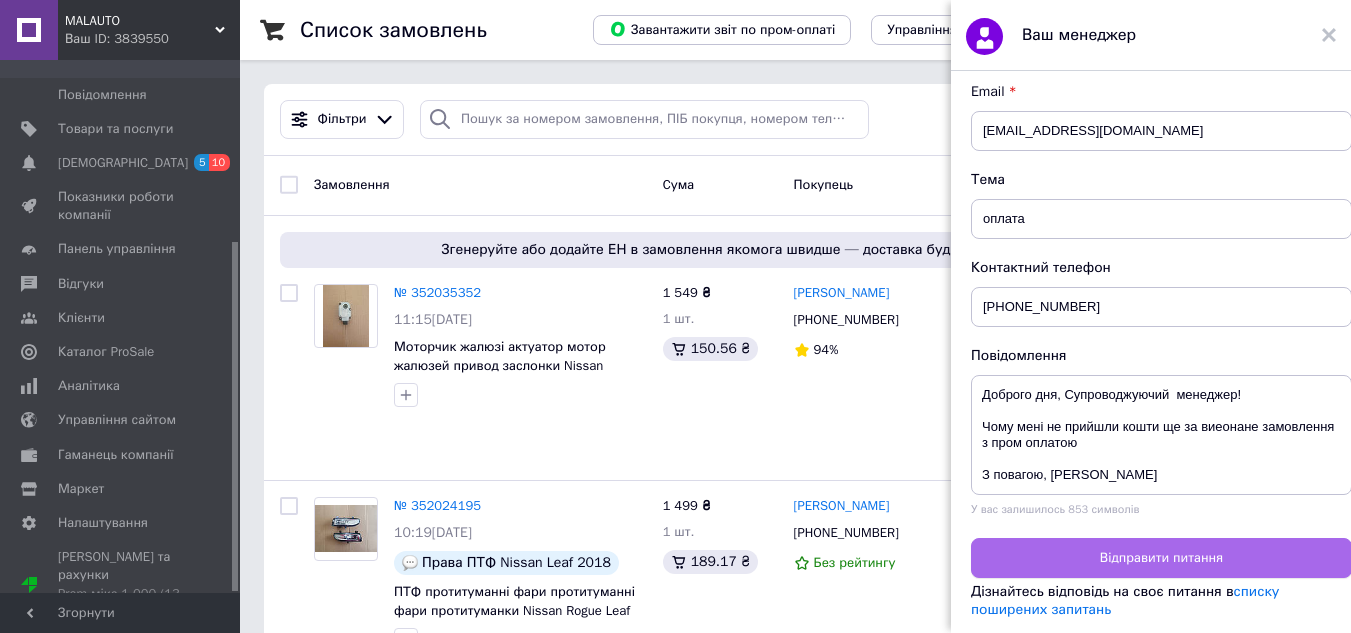 click on "Відправити питання" at bounding box center [1161, 558] 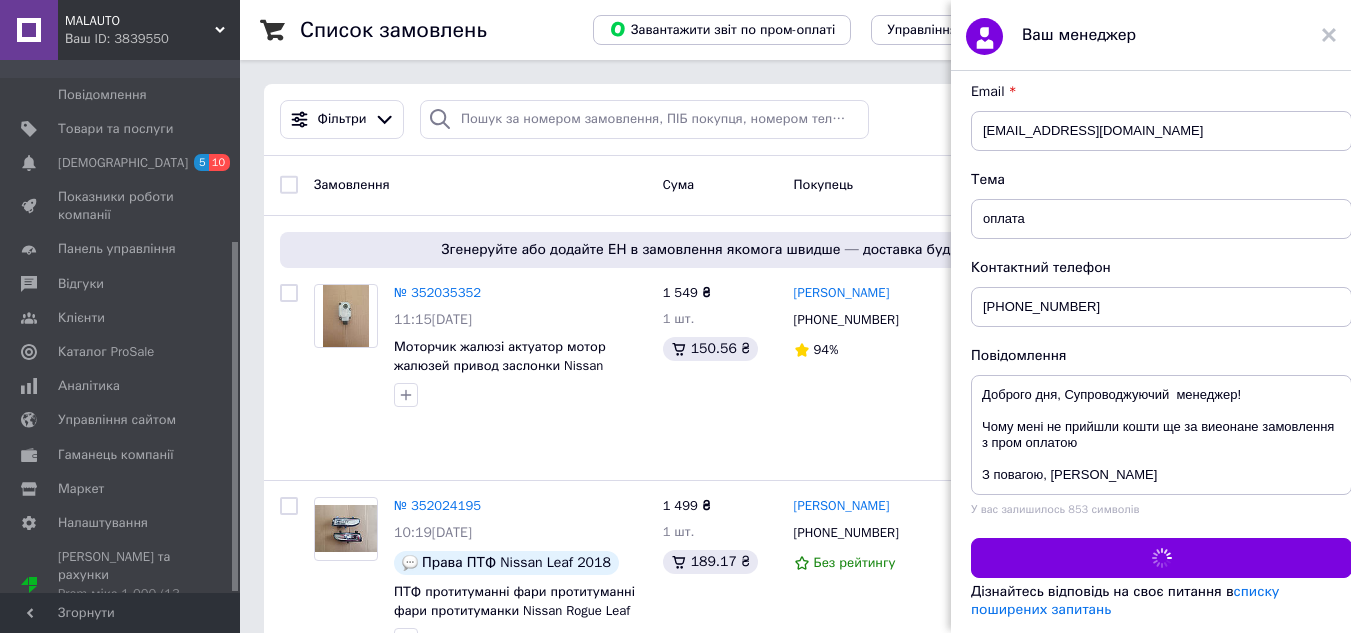 scroll, scrollTop: 0, scrollLeft: 0, axis: both 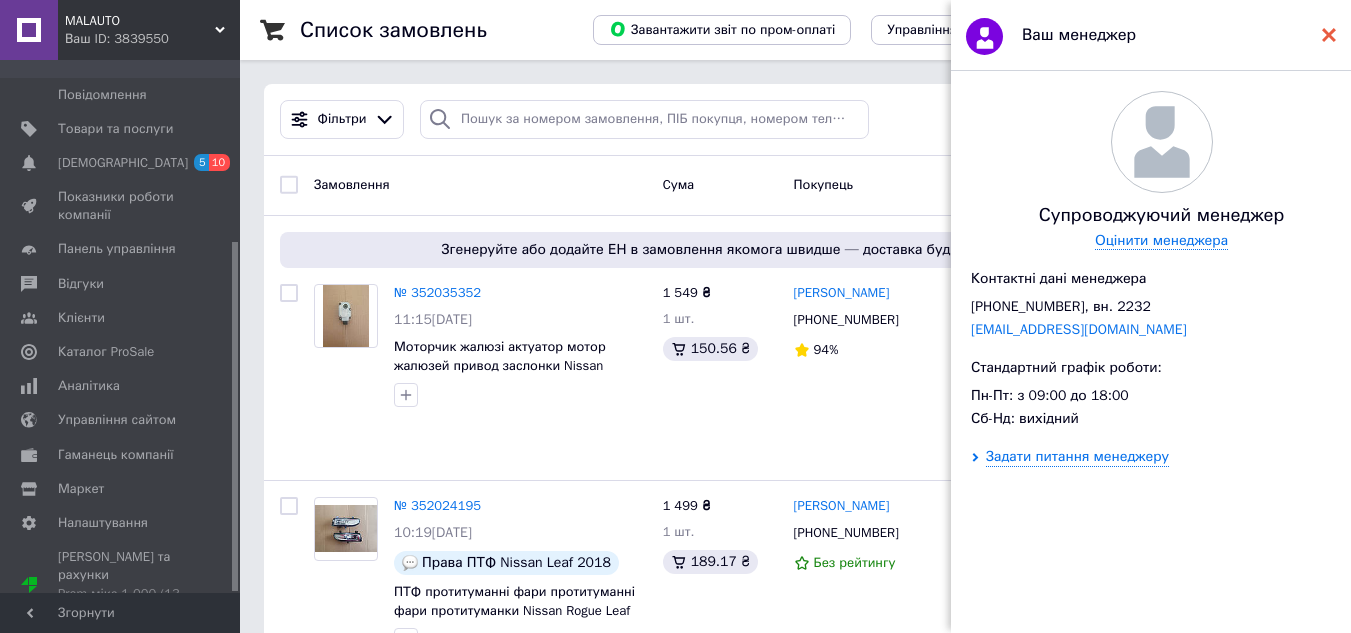 click 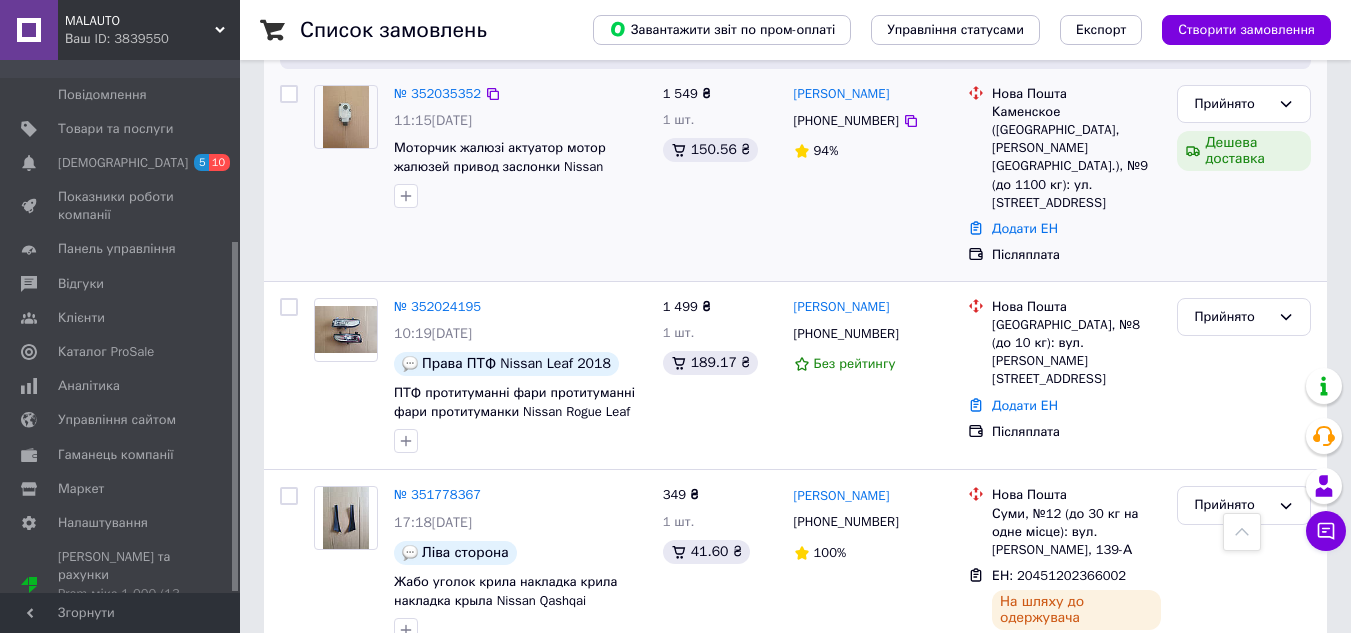 scroll, scrollTop: 0, scrollLeft: 0, axis: both 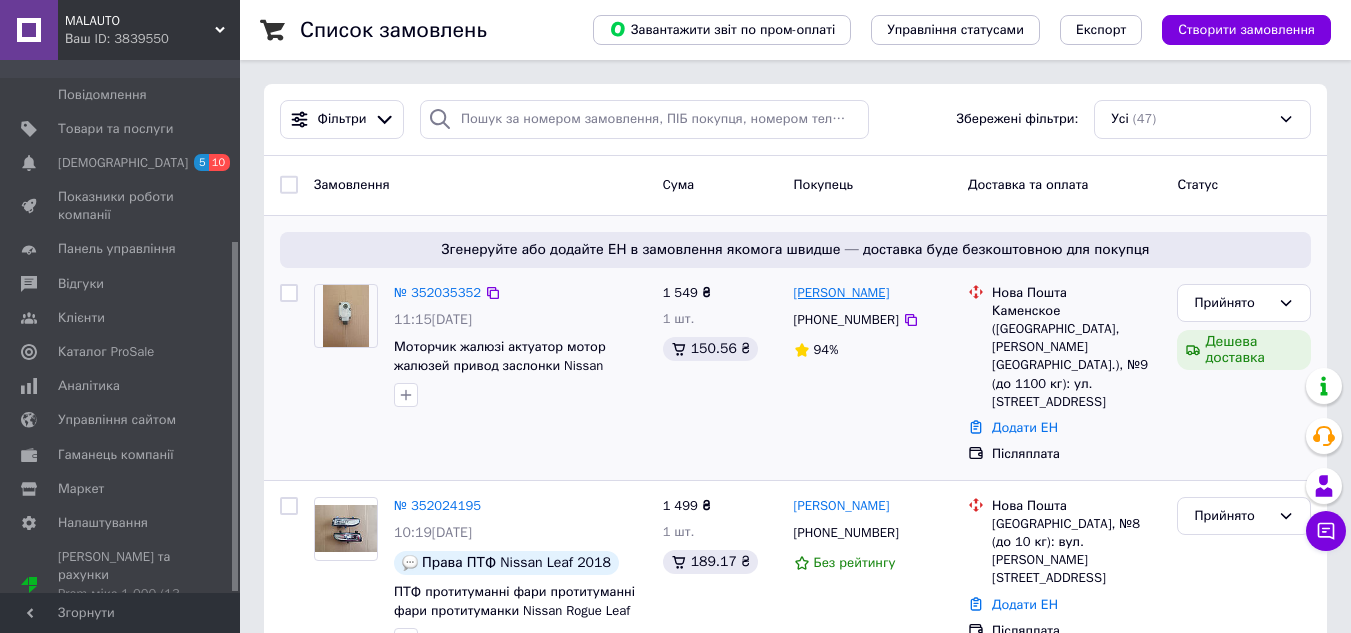drag, startPoint x: 905, startPoint y: 291, endPoint x: 841, endPoint y: 297, distance: 64.28063 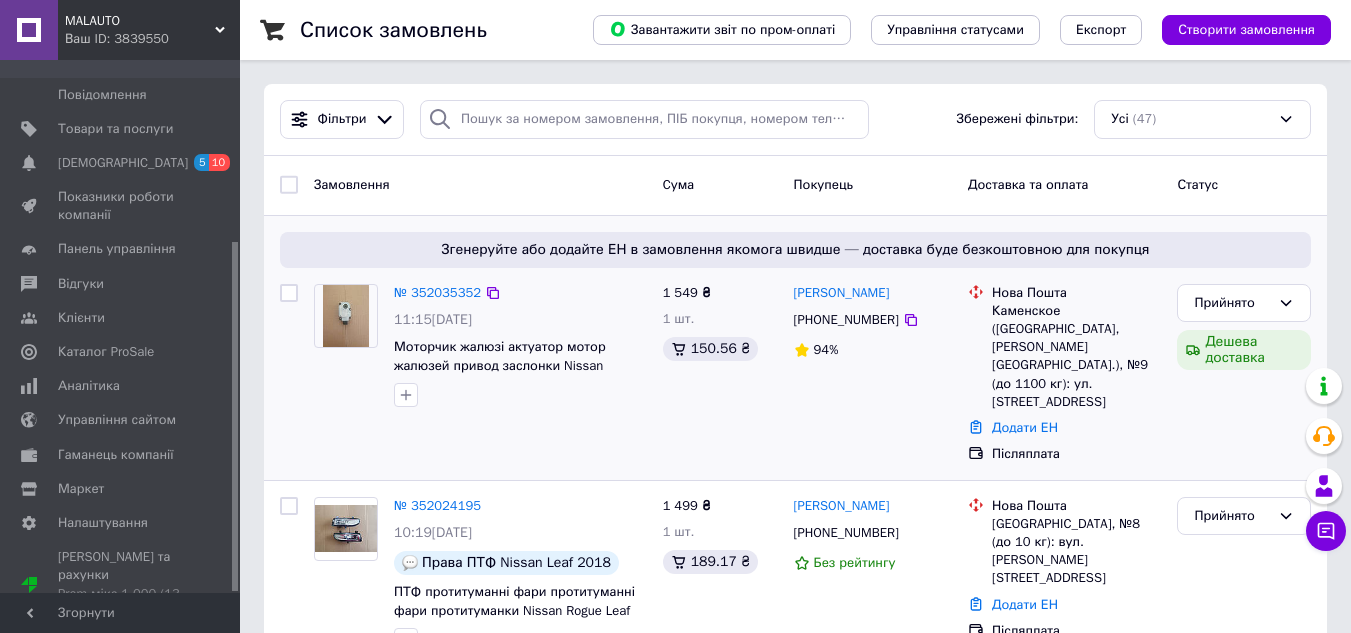 click on "[PERSON_NAME] [PHONE_NUMBER] 94%" at bounding box center [873, 374] 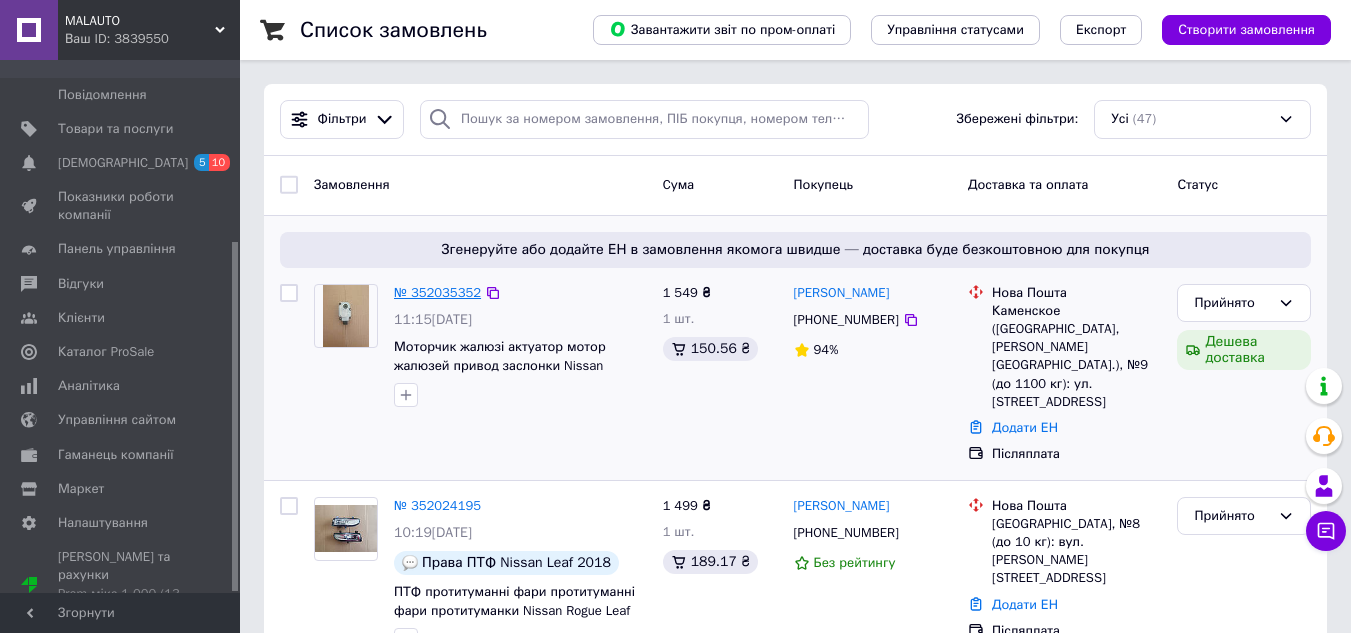 click on "№ 352035352" at bounding box center (437, 292) 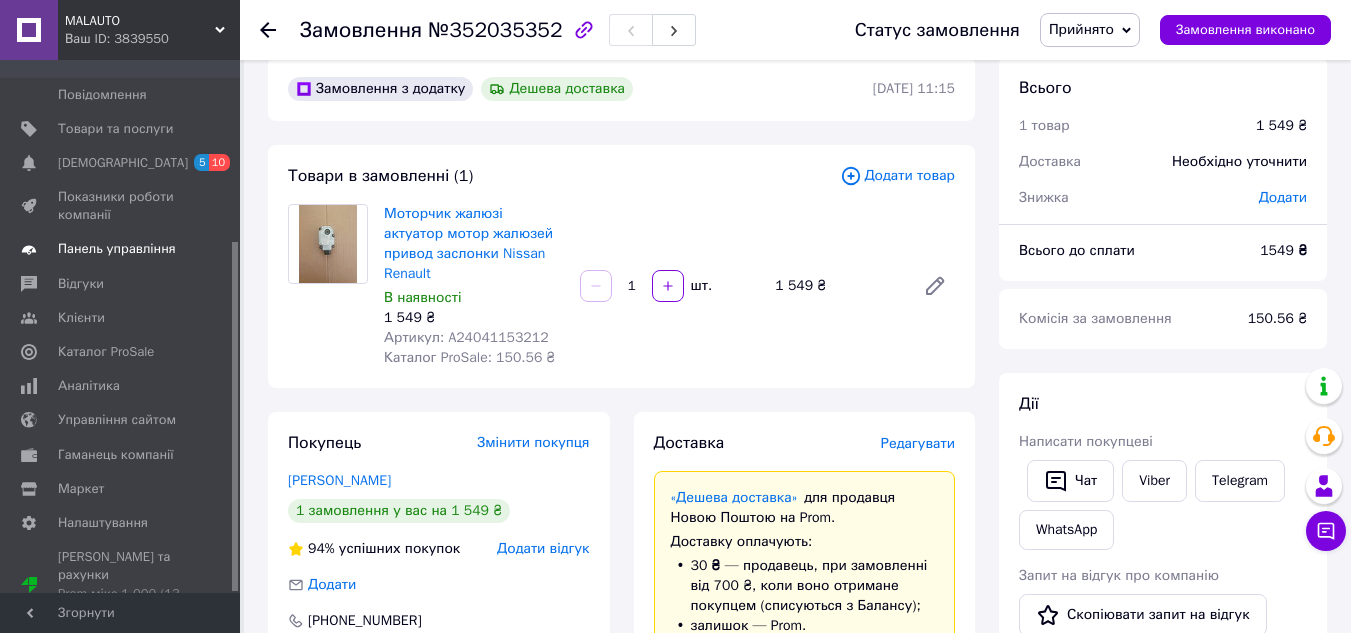 scroll, scrollTop: 0, scrollLeft: 0, axis: both 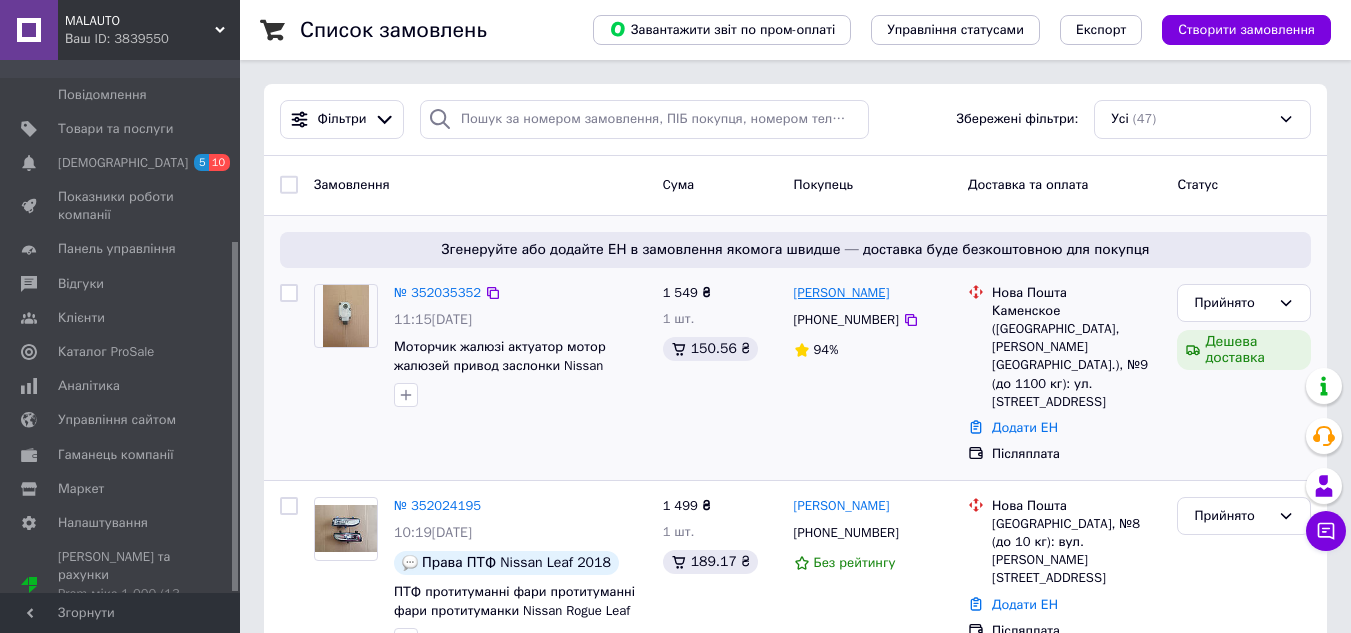 drag, startPoint x: 899, startPoint y: 294, endPoint x: 845, endPoint y: 299, distance: 54.230988 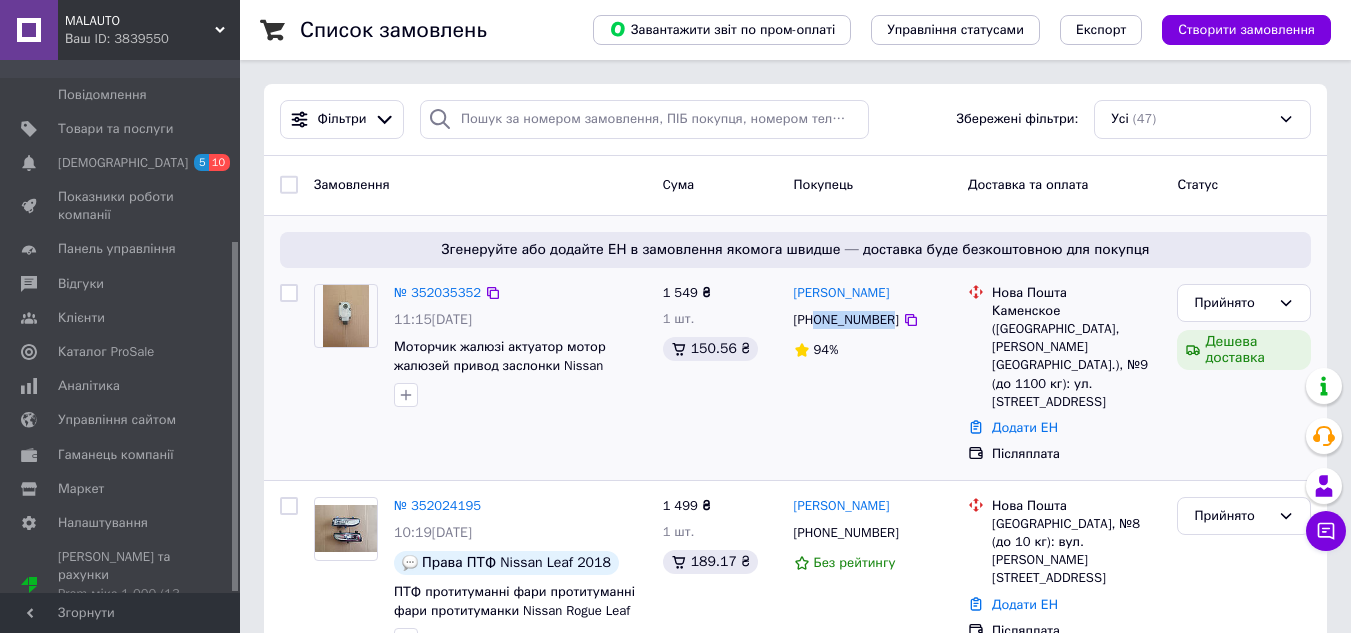 drag, startPoint x: 817, startPoint y: 323, endPoint x: 884, endPoint y: 323, distance: 67 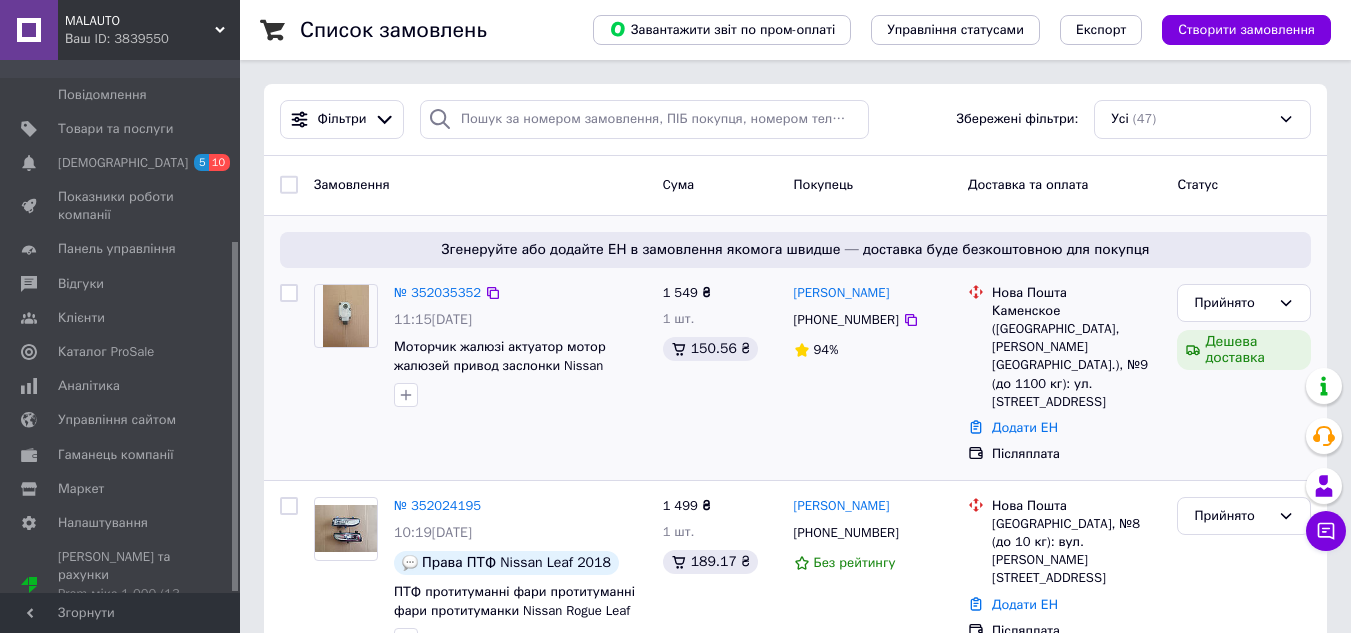 click on "№ 352035352 11:15[DATE] Моторчик жалюзі актуатор мотор жалюзей привод заслонки Nissan Renault" at bounding box center (480, 374) 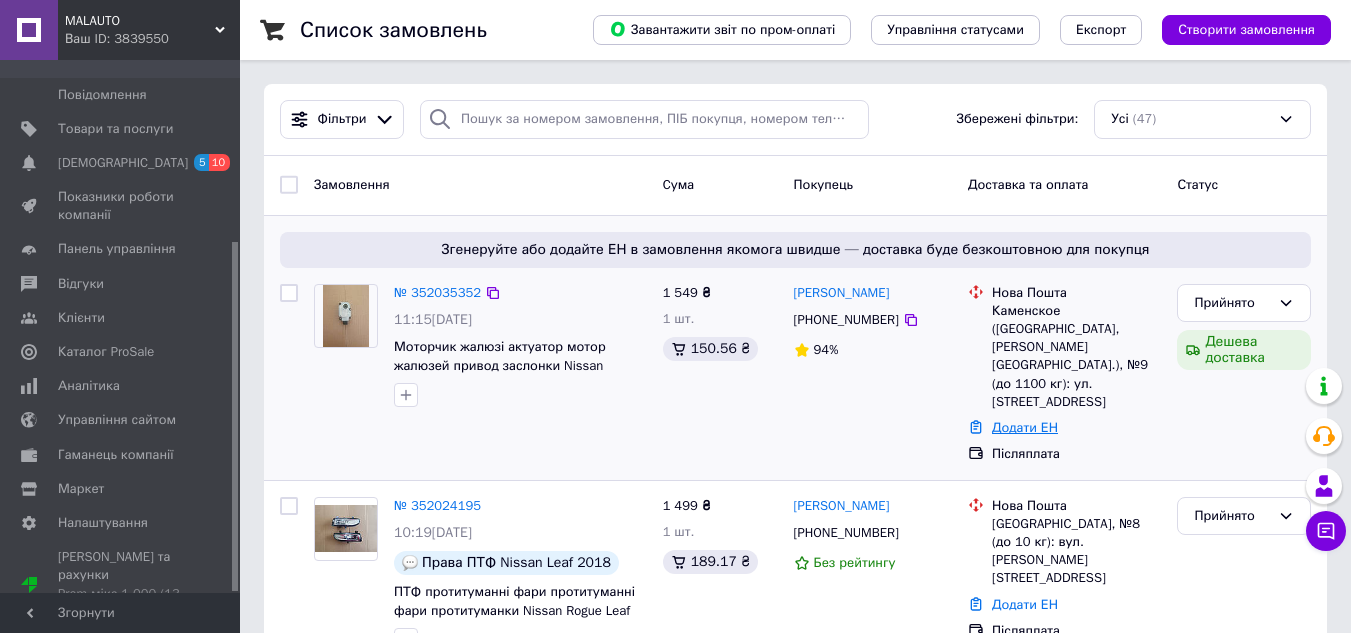 click on "Додати ЕН" at bounding box center (1025, 427) 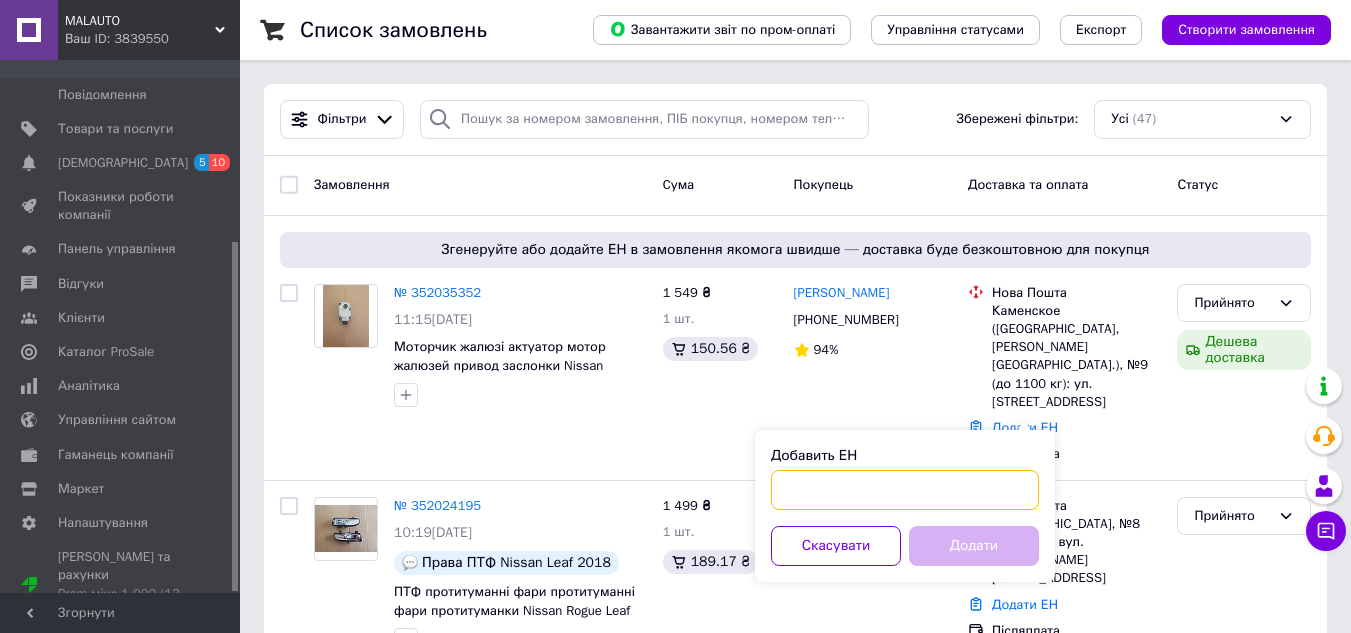 click on "Добавить ЕН" at bounding box center [905, 490] 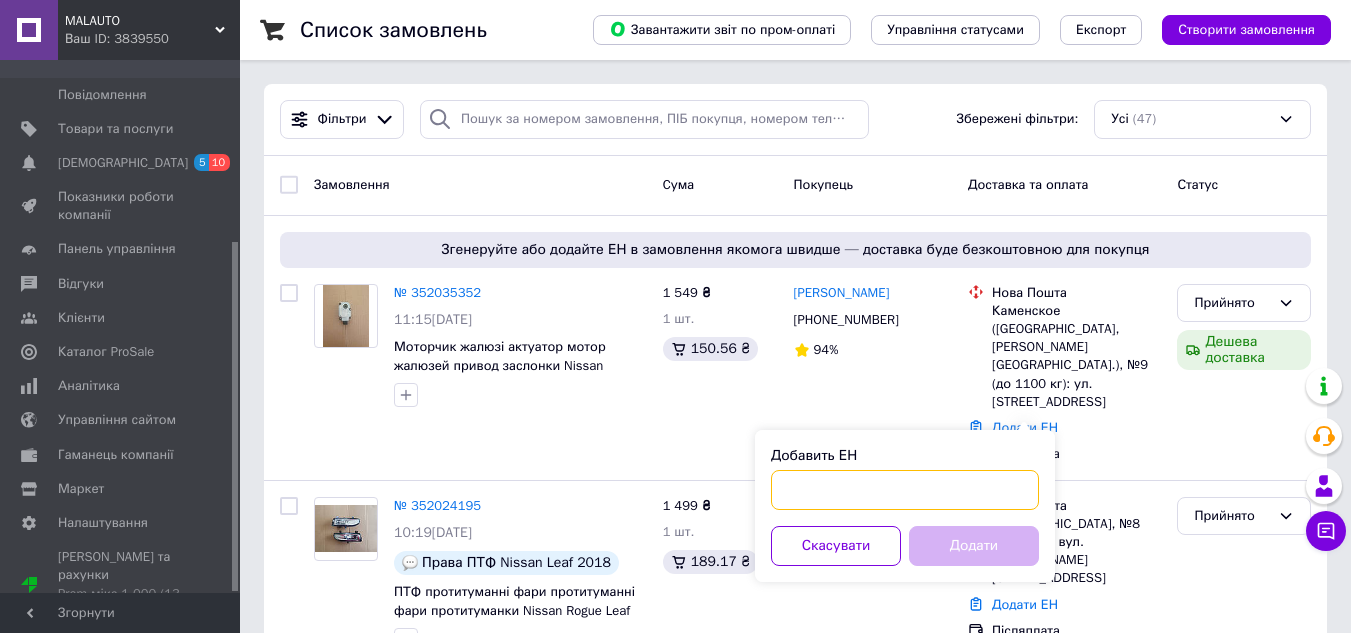 paste on "20451202985565" 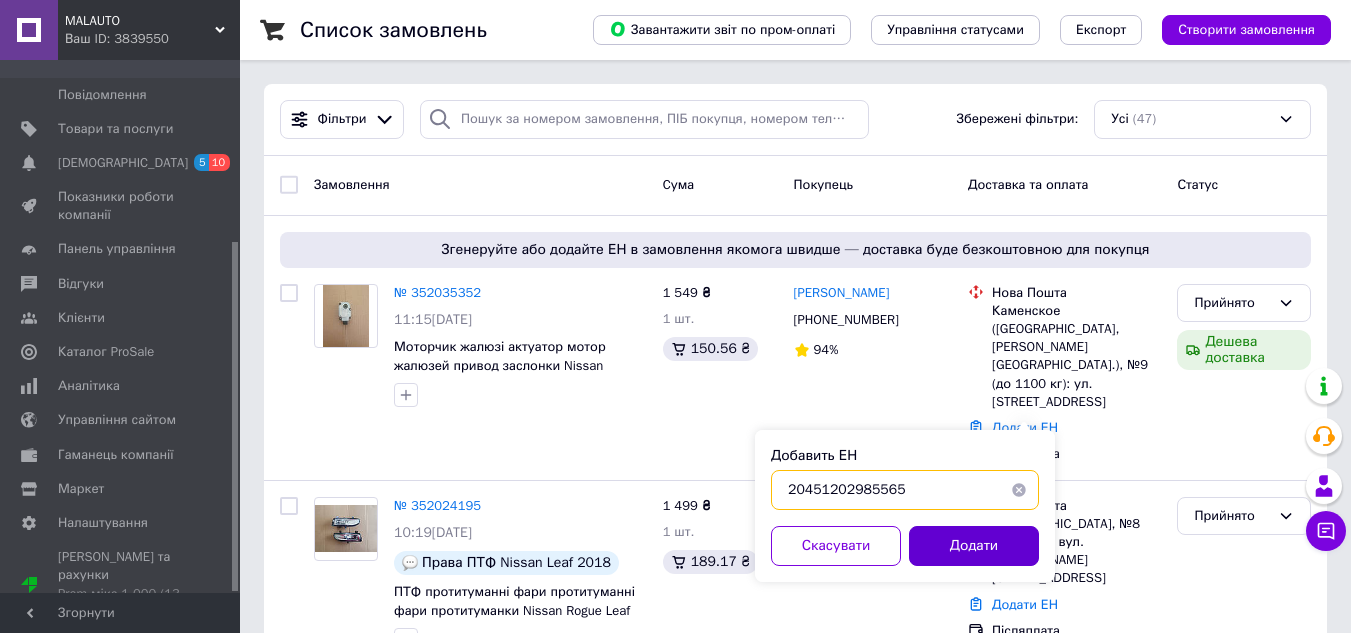 type on "20451202985565" 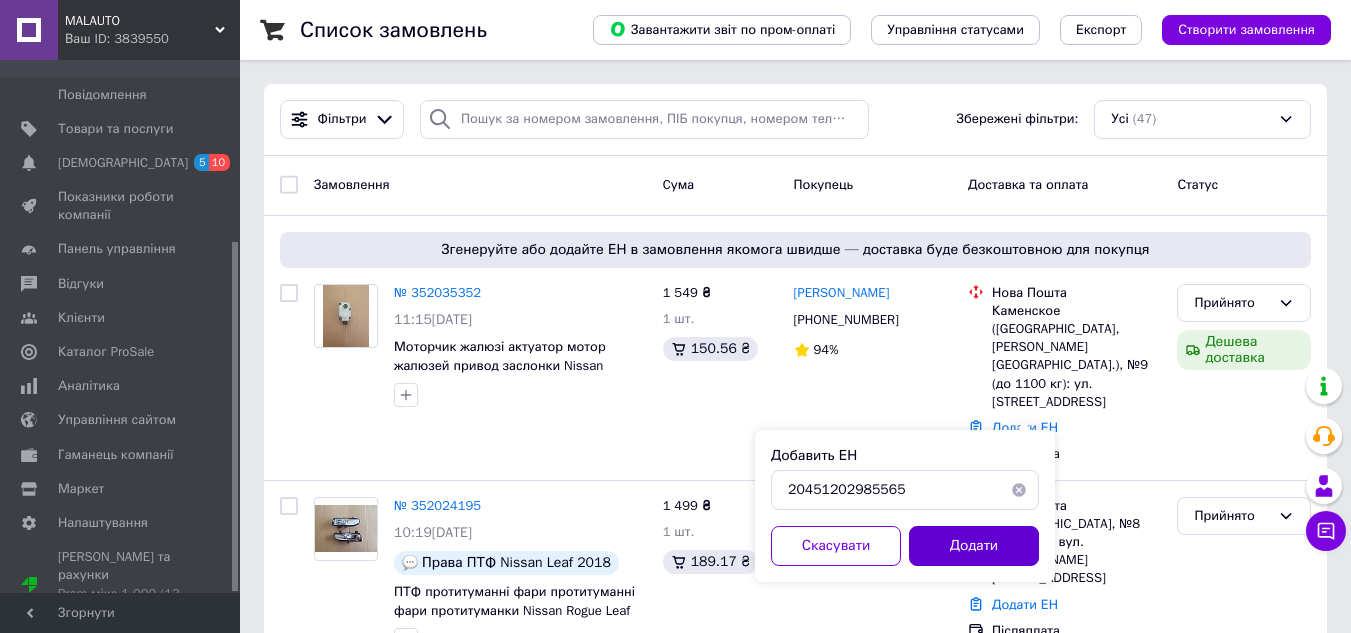click on "Додати" at bounding box center (974, 546) 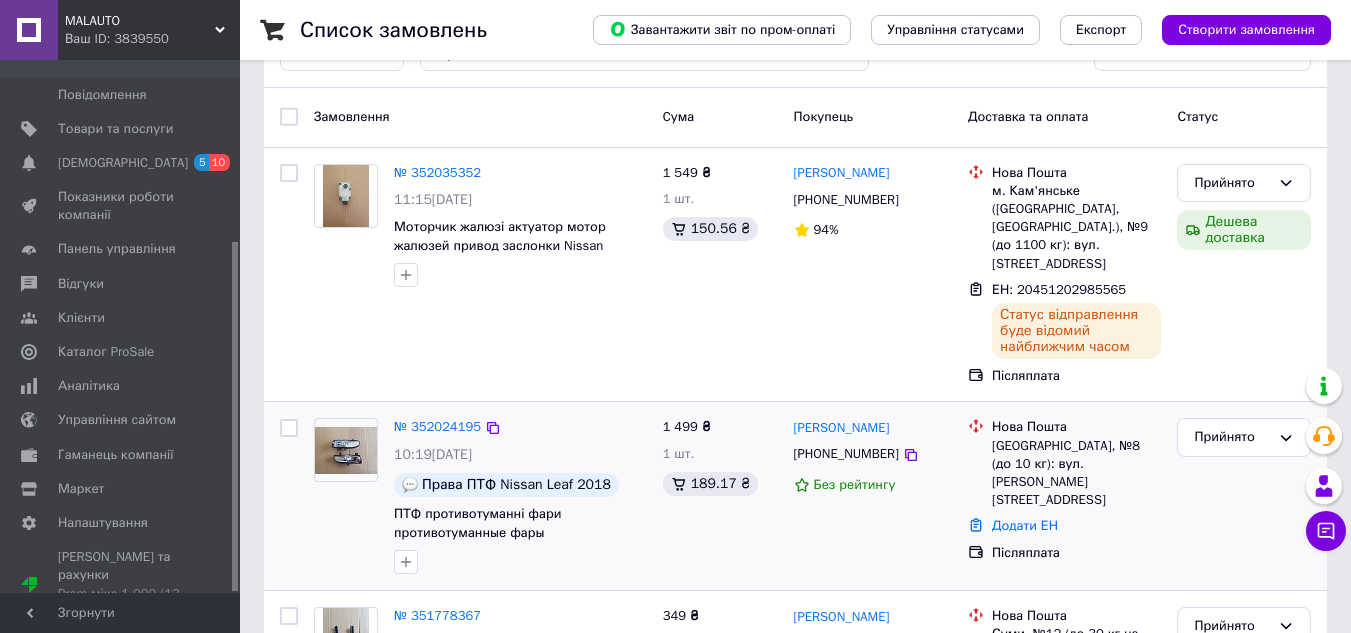 scroll, scrollTop: 100, scrollLeft: 0, axis: vertical 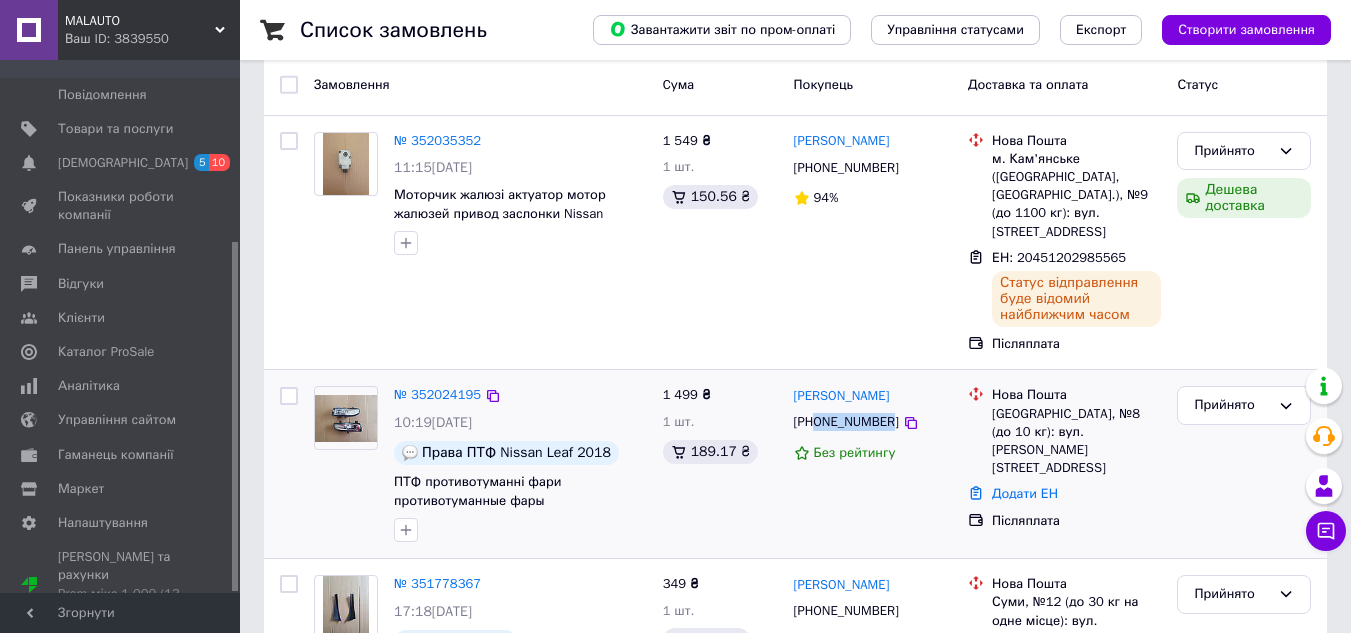 drag, startPoint x: 817, startPoint y: 402, endPoint x: 885, endPoint y: 410, distance: 68.46897 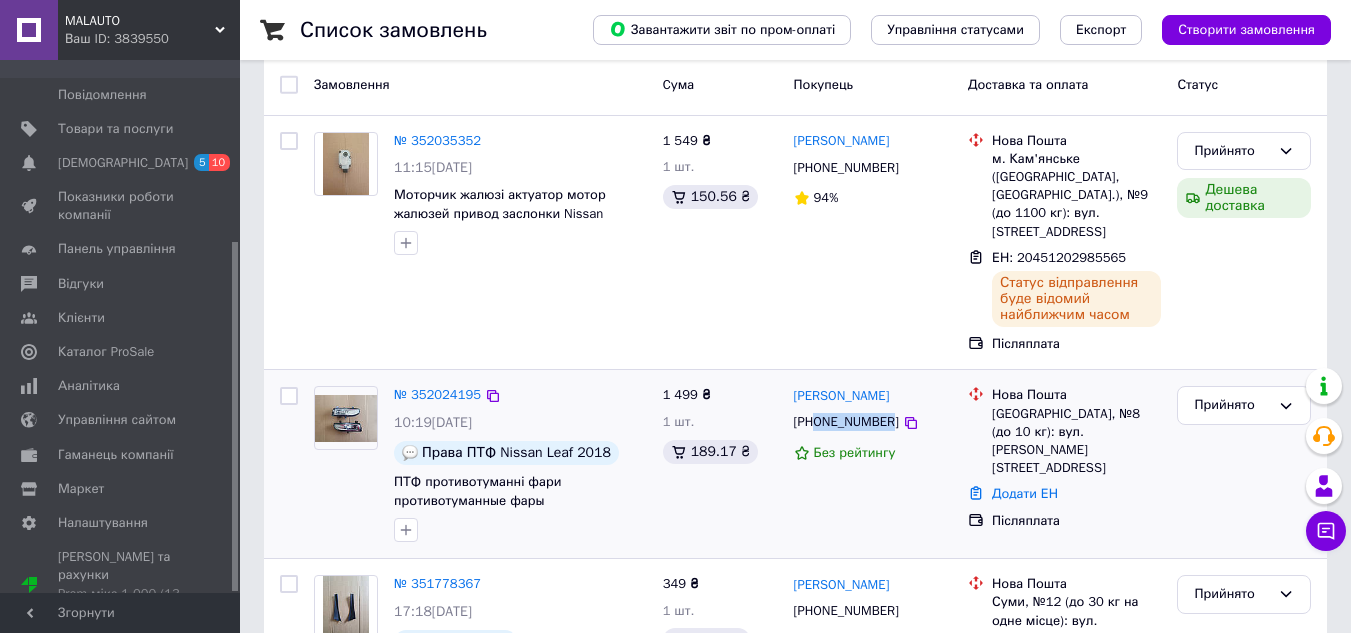 copy on "0663064961" 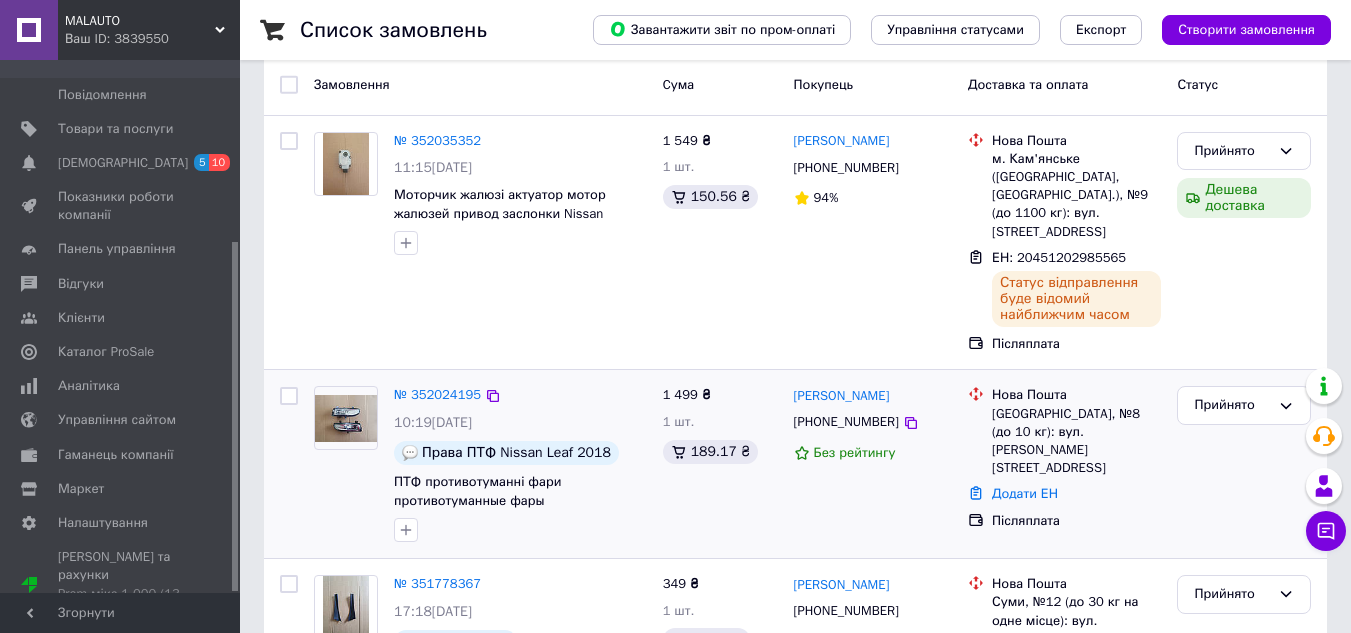 click on "[PERSON_NAME] [PHONE_NUMBER] Без рейтингу" at bounding box center [873, 464] 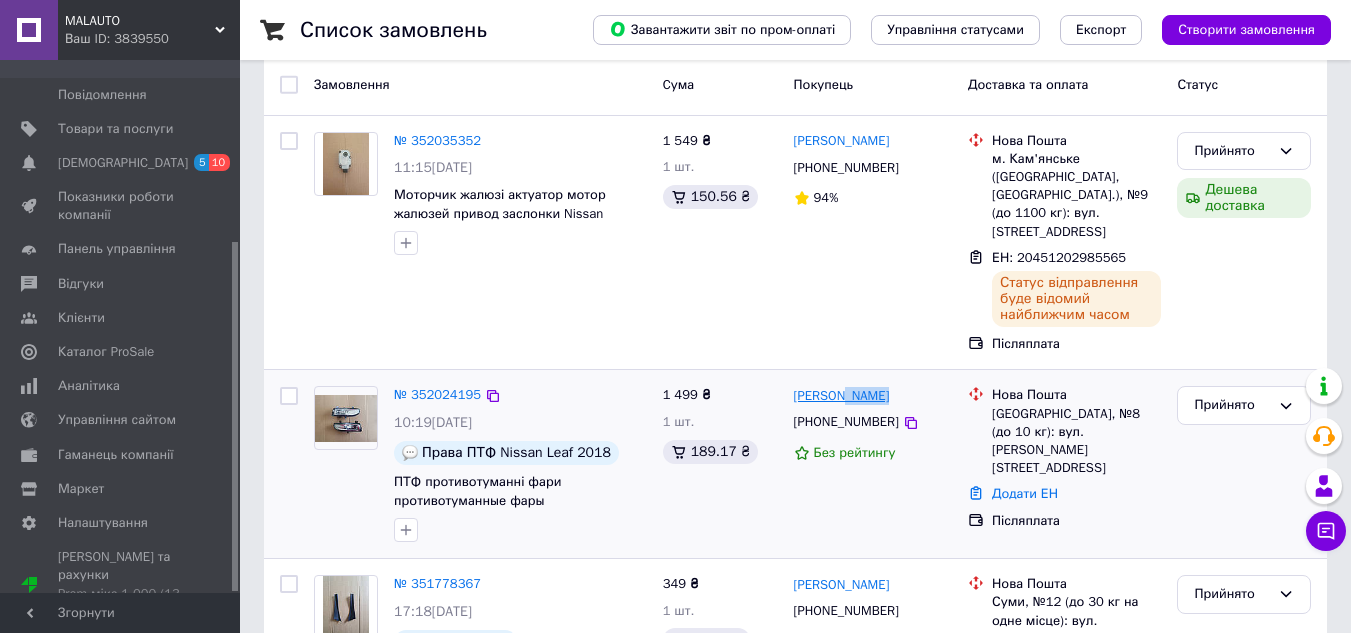 drag, startPoint x: 896, startPoint y: 375, endPoint x: 839, endPoint y: 383, distance: 57.558666 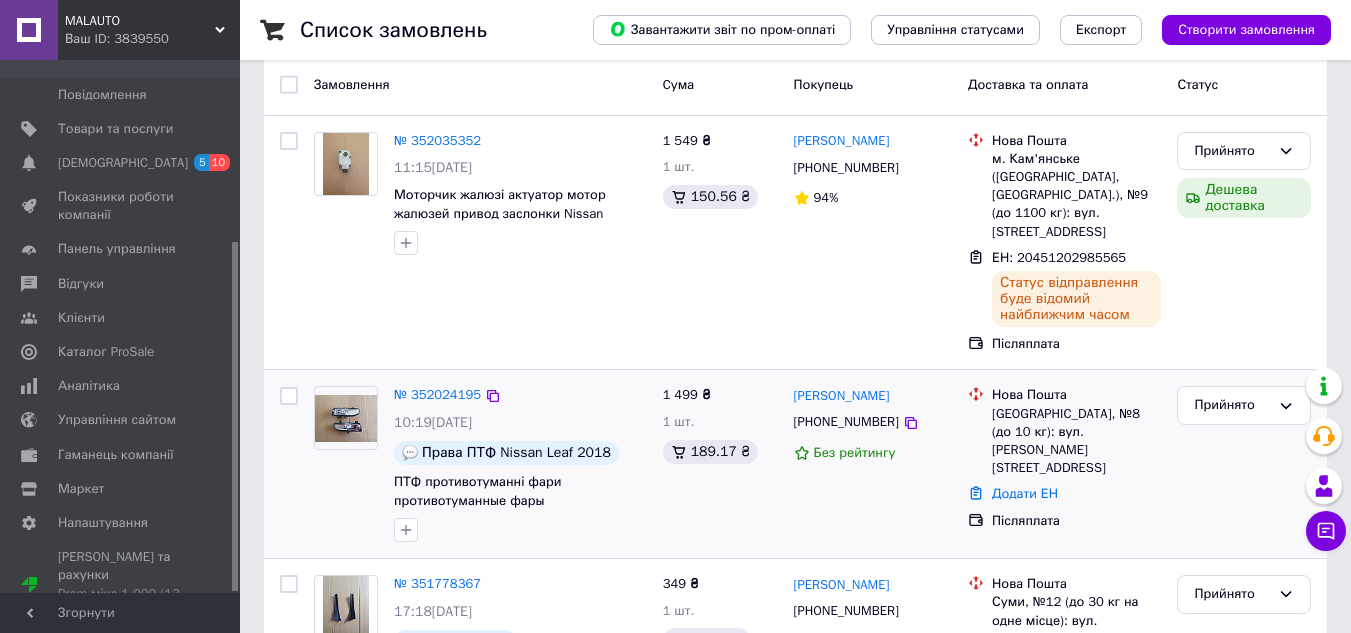 click on "[PERSON_NAME] [PHONE_NUMBER] Без рейтингу" at bounding box center [873, 464] 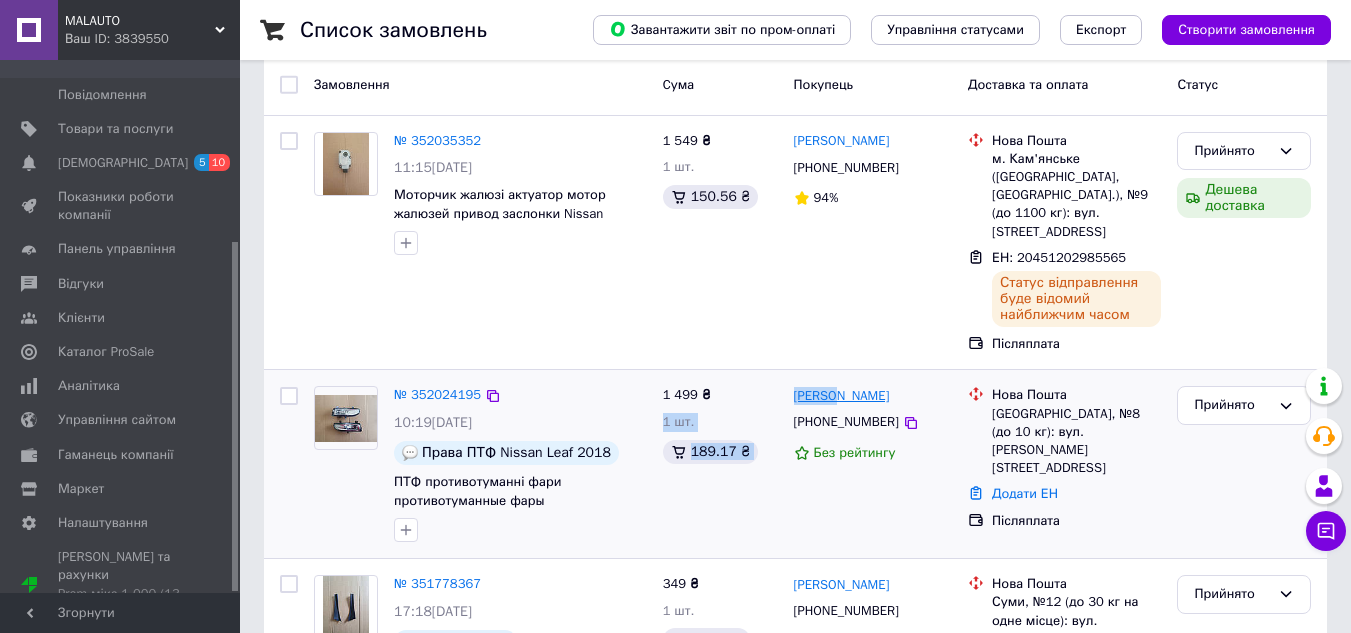 drag, startPoint x: 784, startPoint y: 380, endPoint x: 832, endPoint y: 382, distance: 48.04165 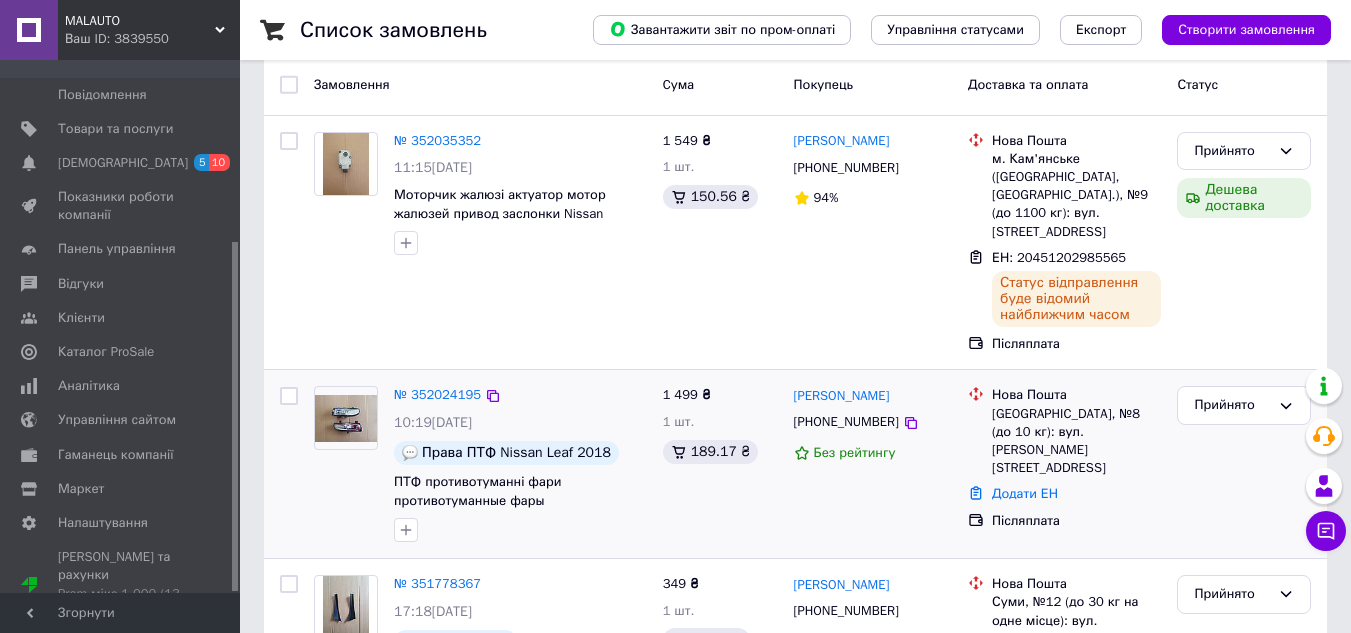 click on "№ 352024195 10:19[DATE] Права ПТФ Nissan Leaf 2018 ПТФ противотуманні фари противотуманные фары противотуманки Nissan Rogue Leaf qashqai vers 1 499 ₴ 1 шт. 189.17 ₴ [PERSON_NAME] [PHONE_NUMBER] Без рейтингу Нова Пошта [GEOGRAPHIC_DATA], №8 (до 10 кг): вул. [PERSON_NAME], 30 Додати ЕН Післяплата Прийнято" at bounding box center [795, 464] 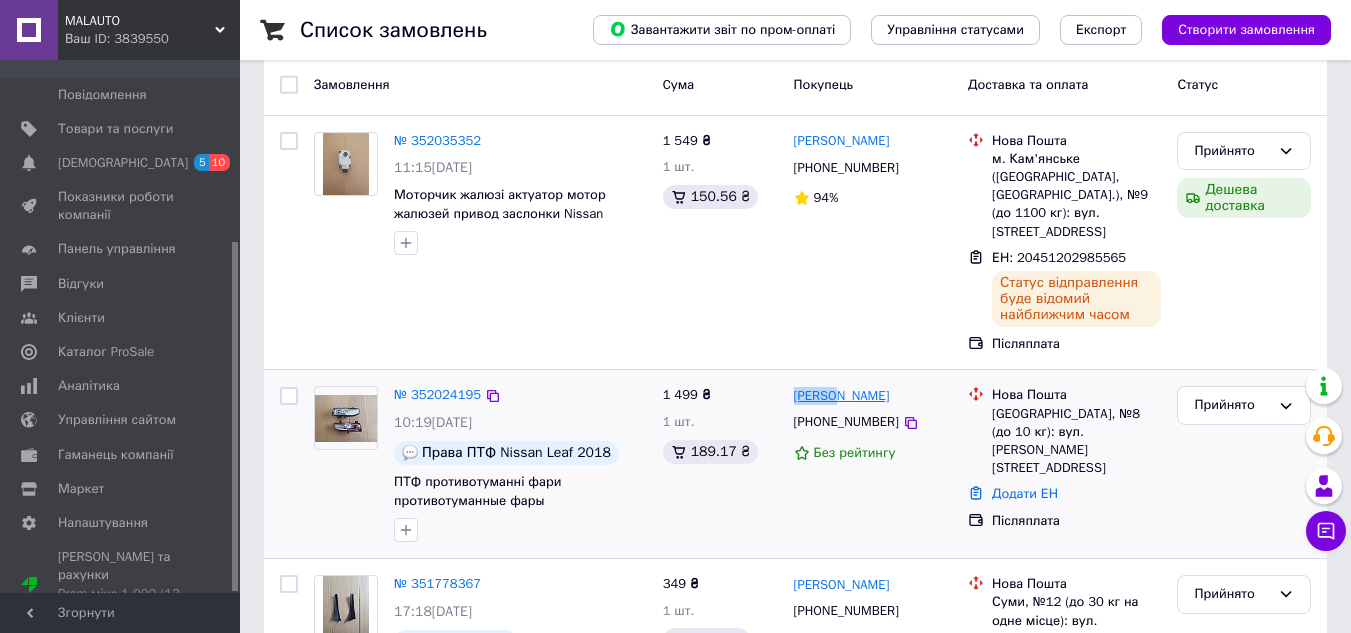 drag, startPoint x: 790, startPoint y: 372, endPoint x: 831, endPoint y: 382, distance: 42.201897 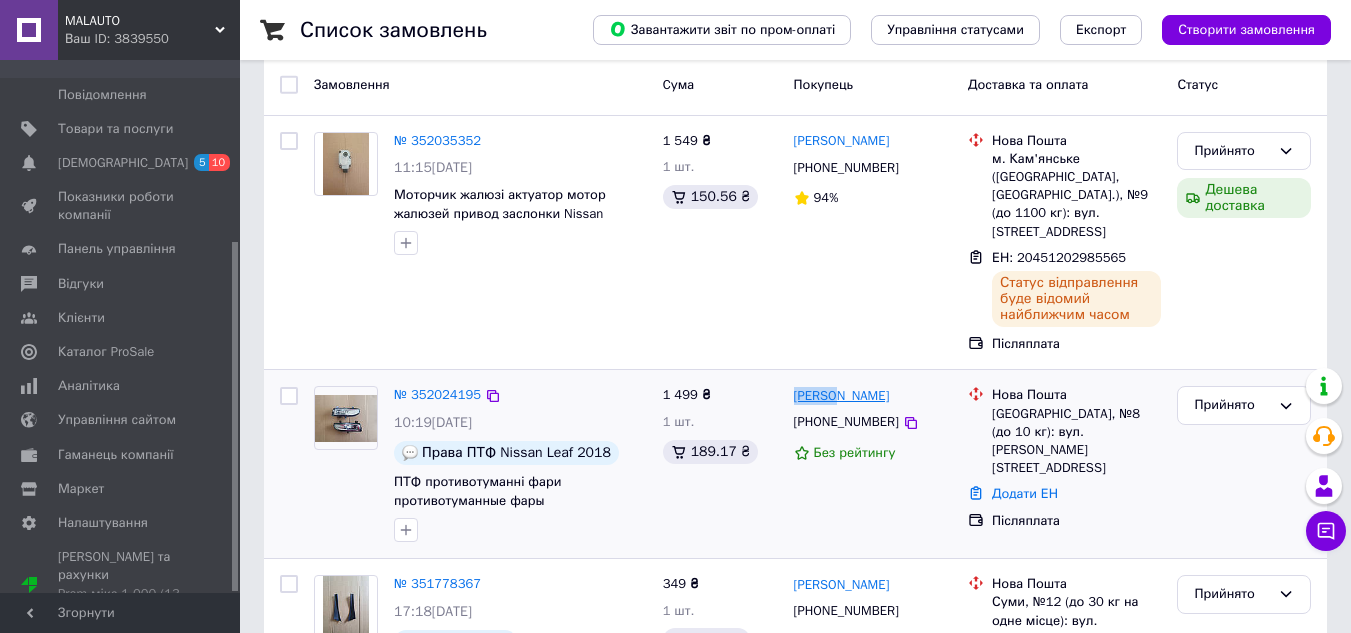 copy on "[PERSON_NAME]" 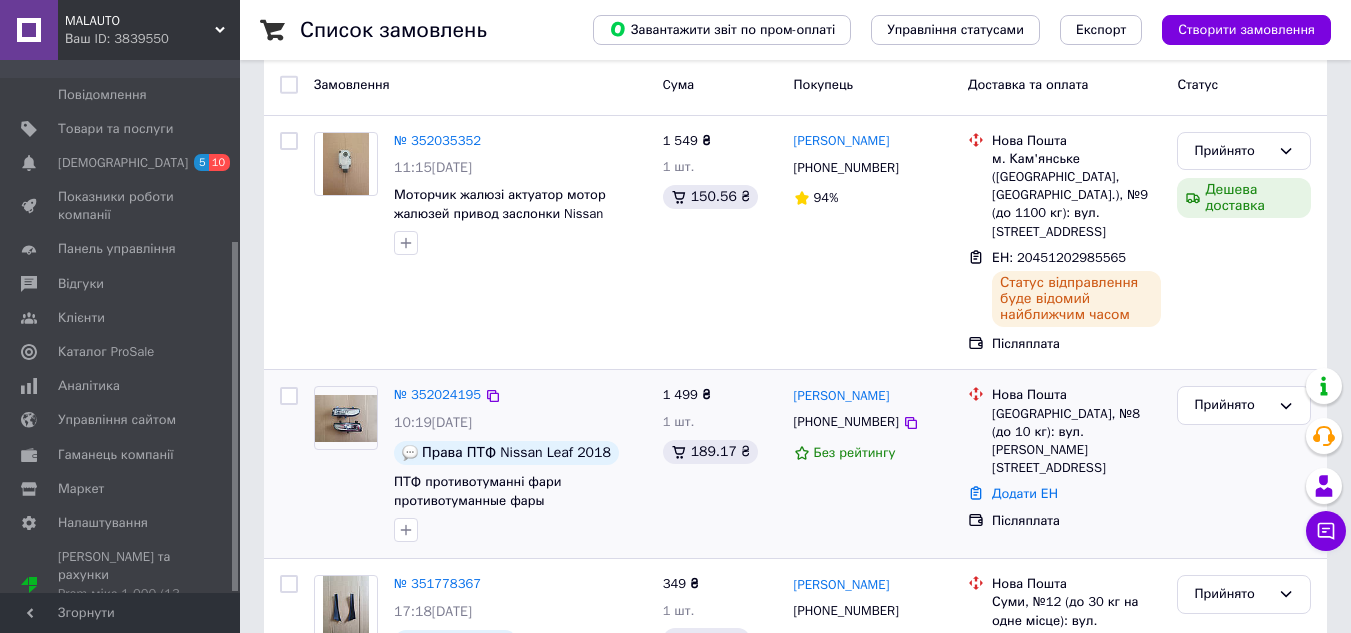 click on "1 499 ₴ 1 шт. 189.17 ₴" at bounding box center (720, 464) 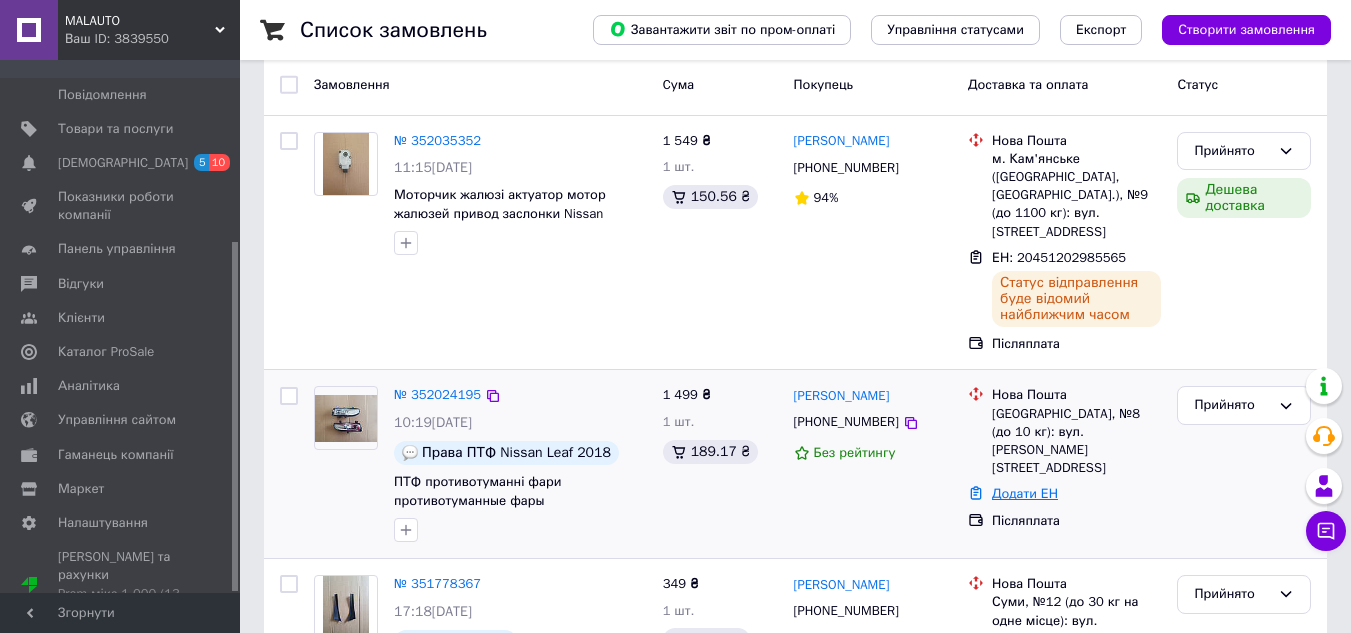 click on "Додати ЕН" at bounding box center (1025, 493) 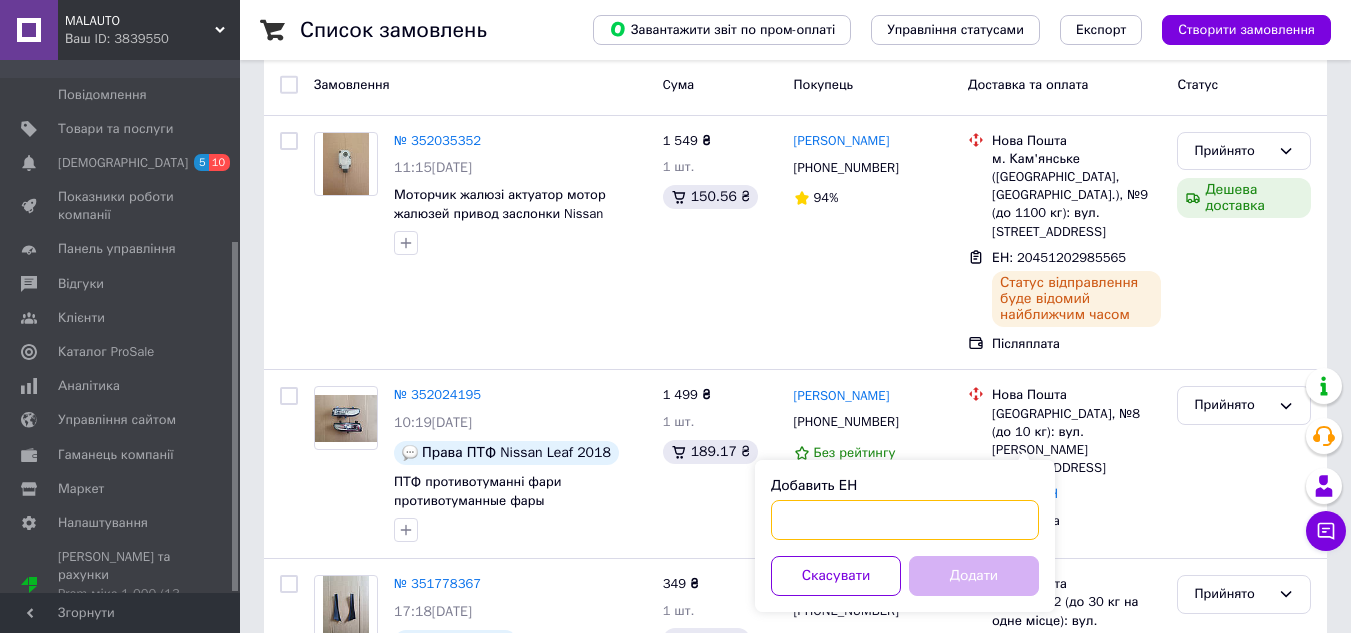 click on "Добавить ЕН" at bounding box center (905, 520) 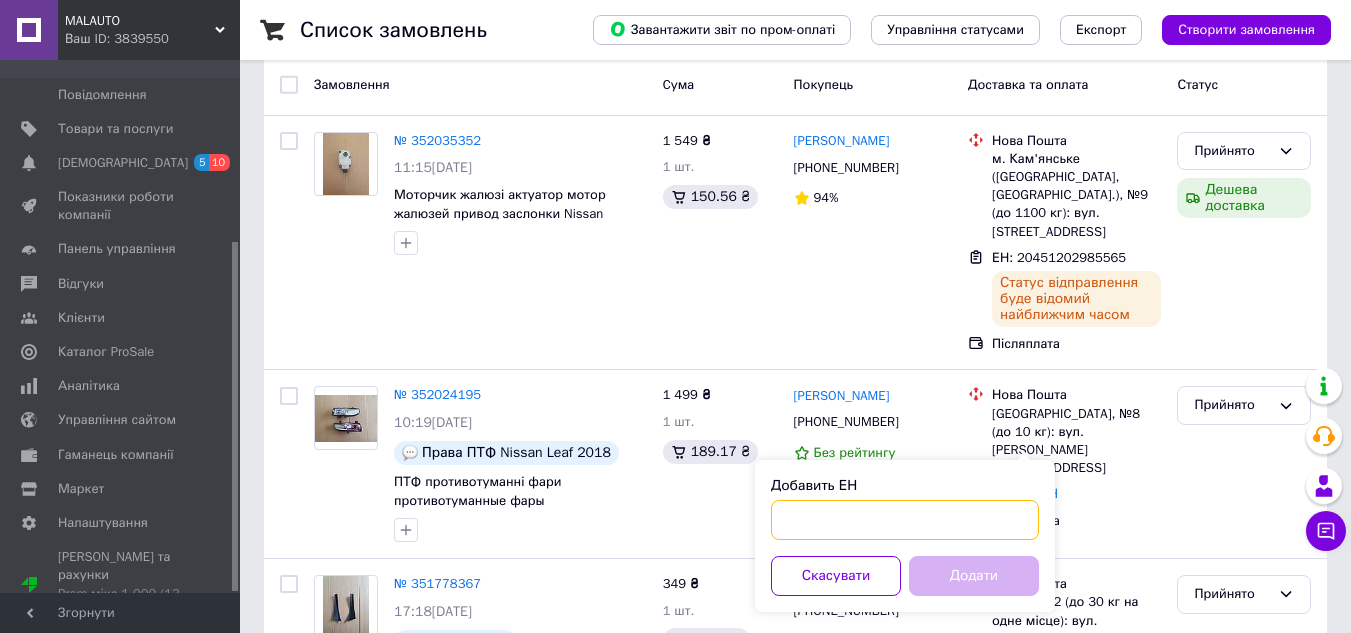 paste on "20451203009412" 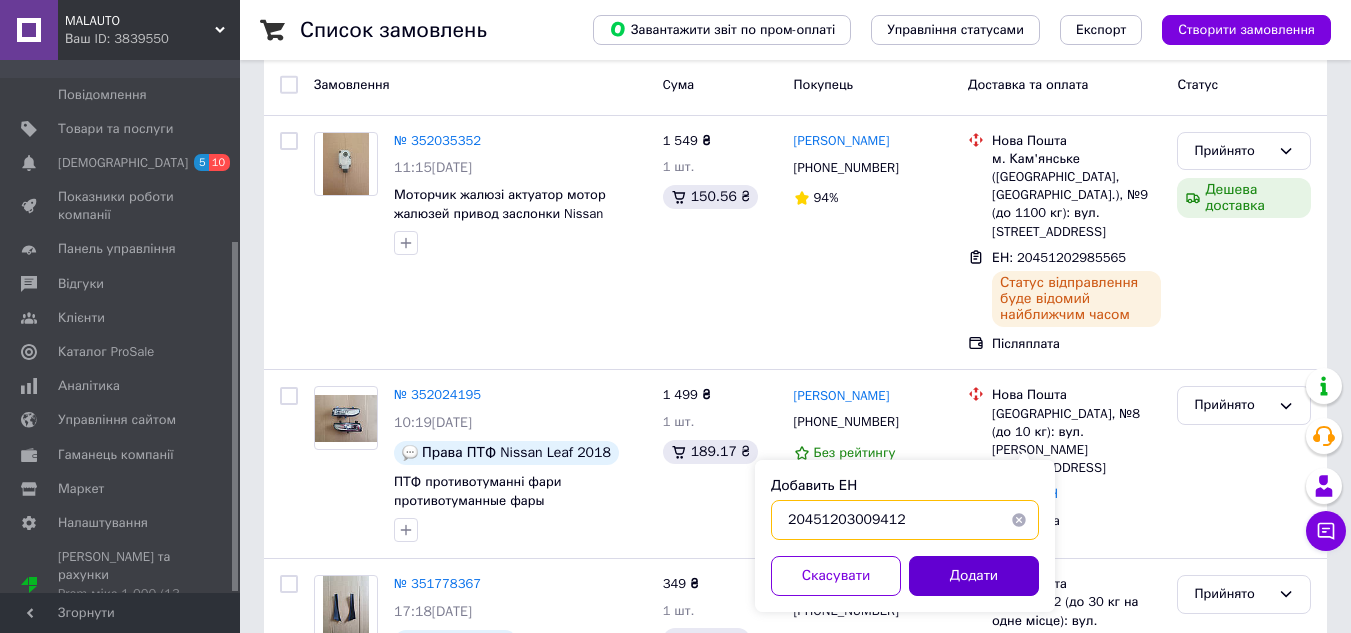 type on "20451203009412" 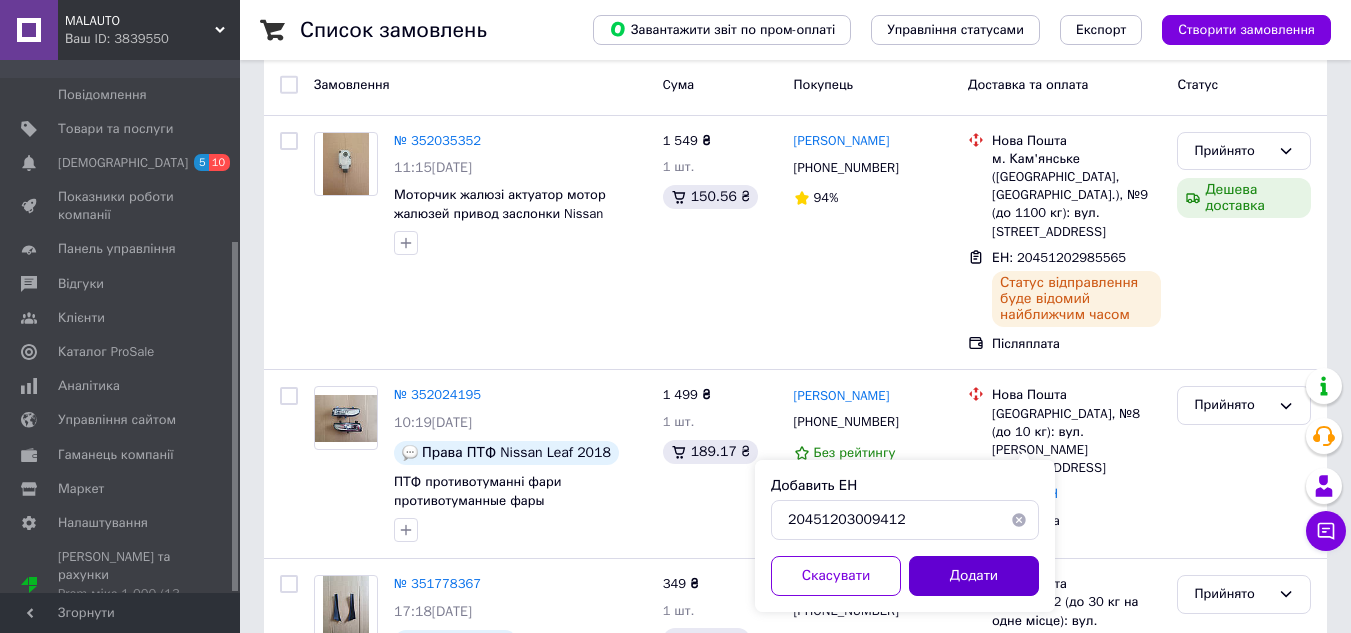 click on "Додати" at bounding box center [974, 576] 